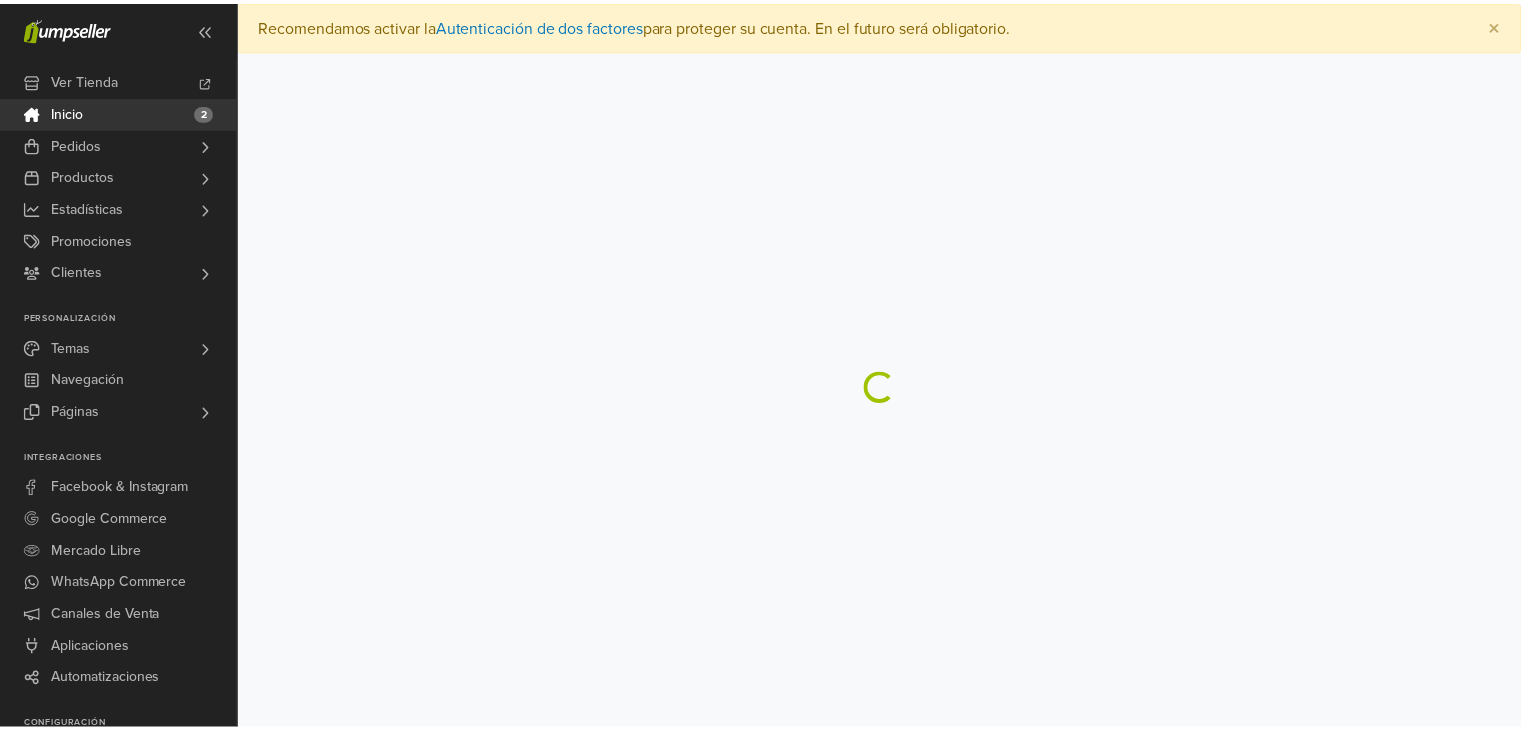 scroll, scrollTop: 0, scrollLeft: 0, axis: both 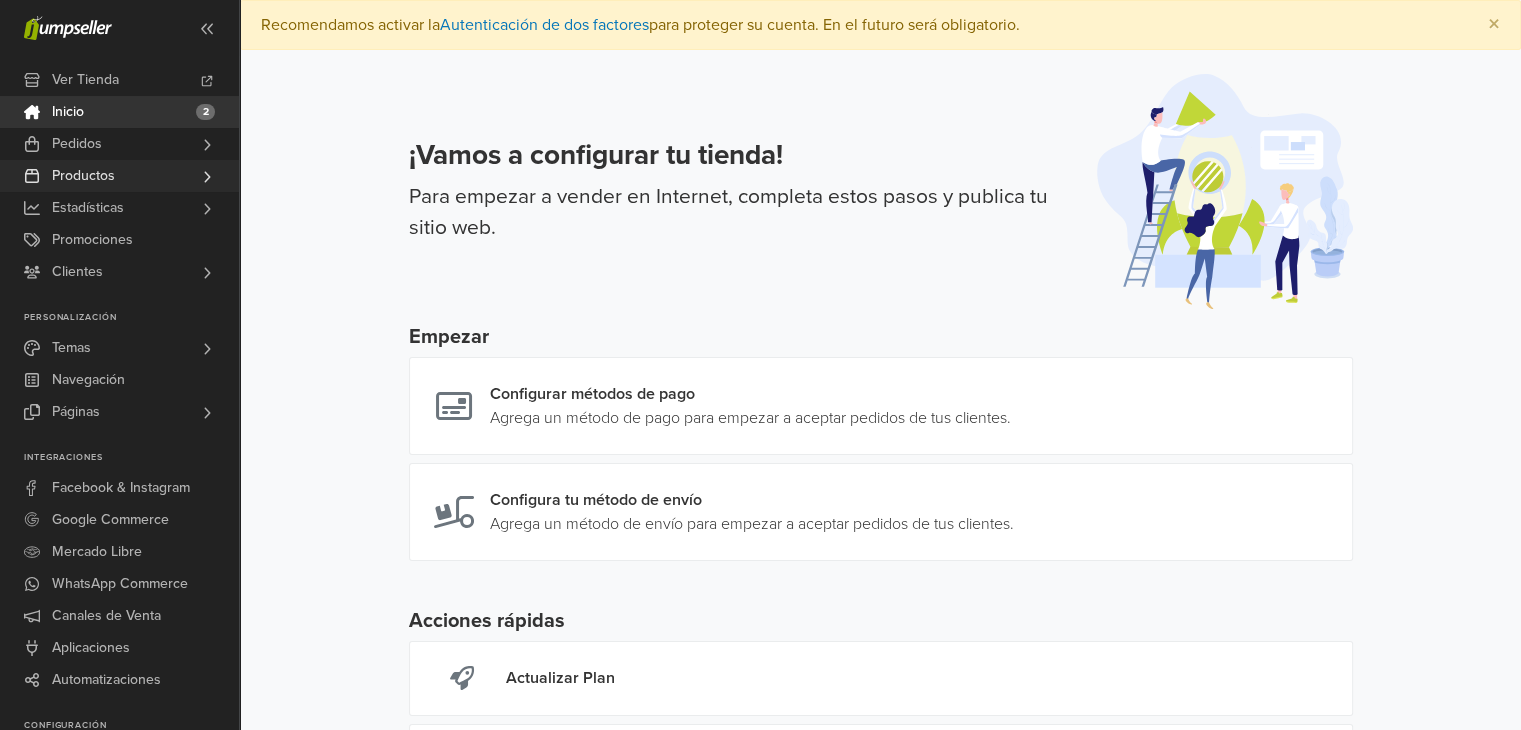 click on "Productos" at bounding box center (83, 176) 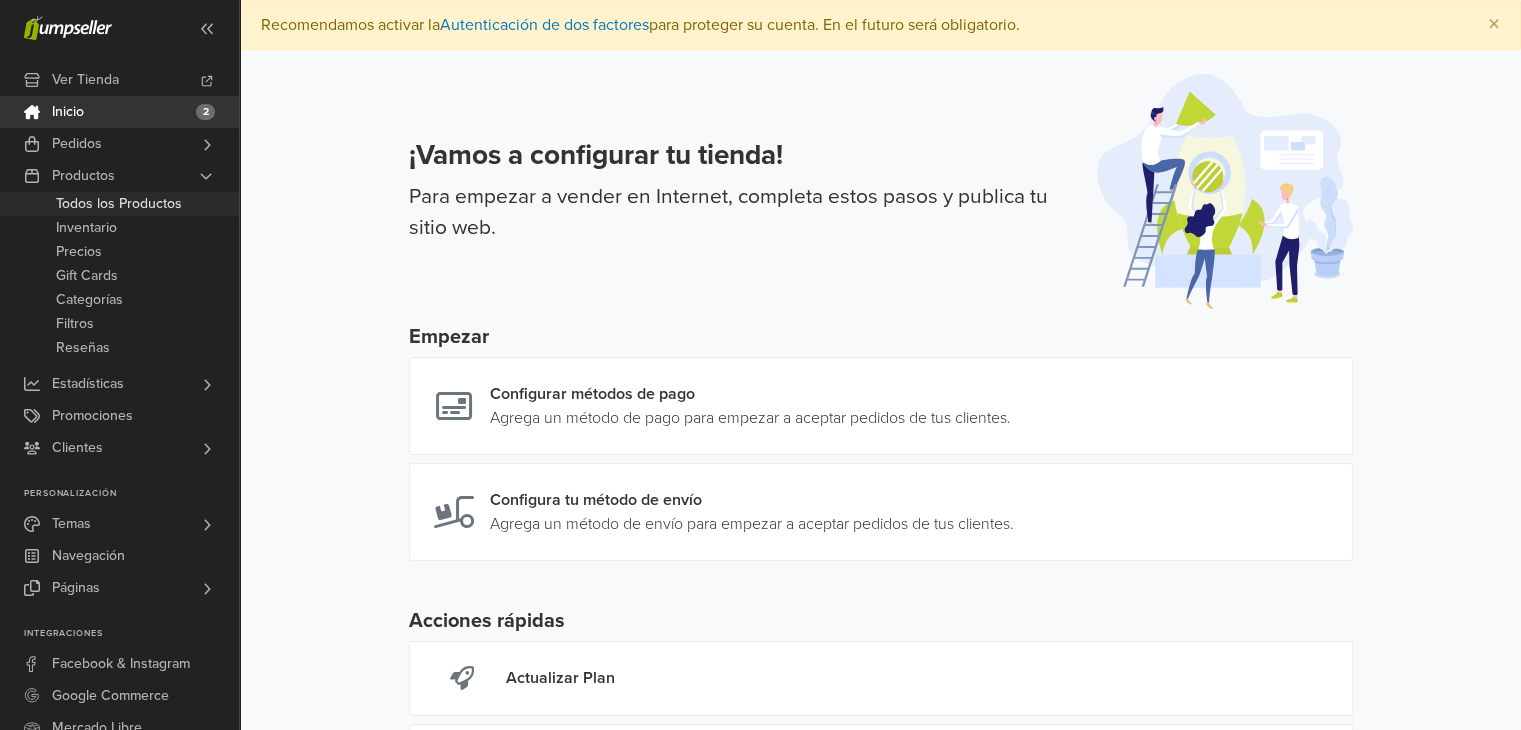 click on "Todos los Productos" at bounding box center [119, 204] 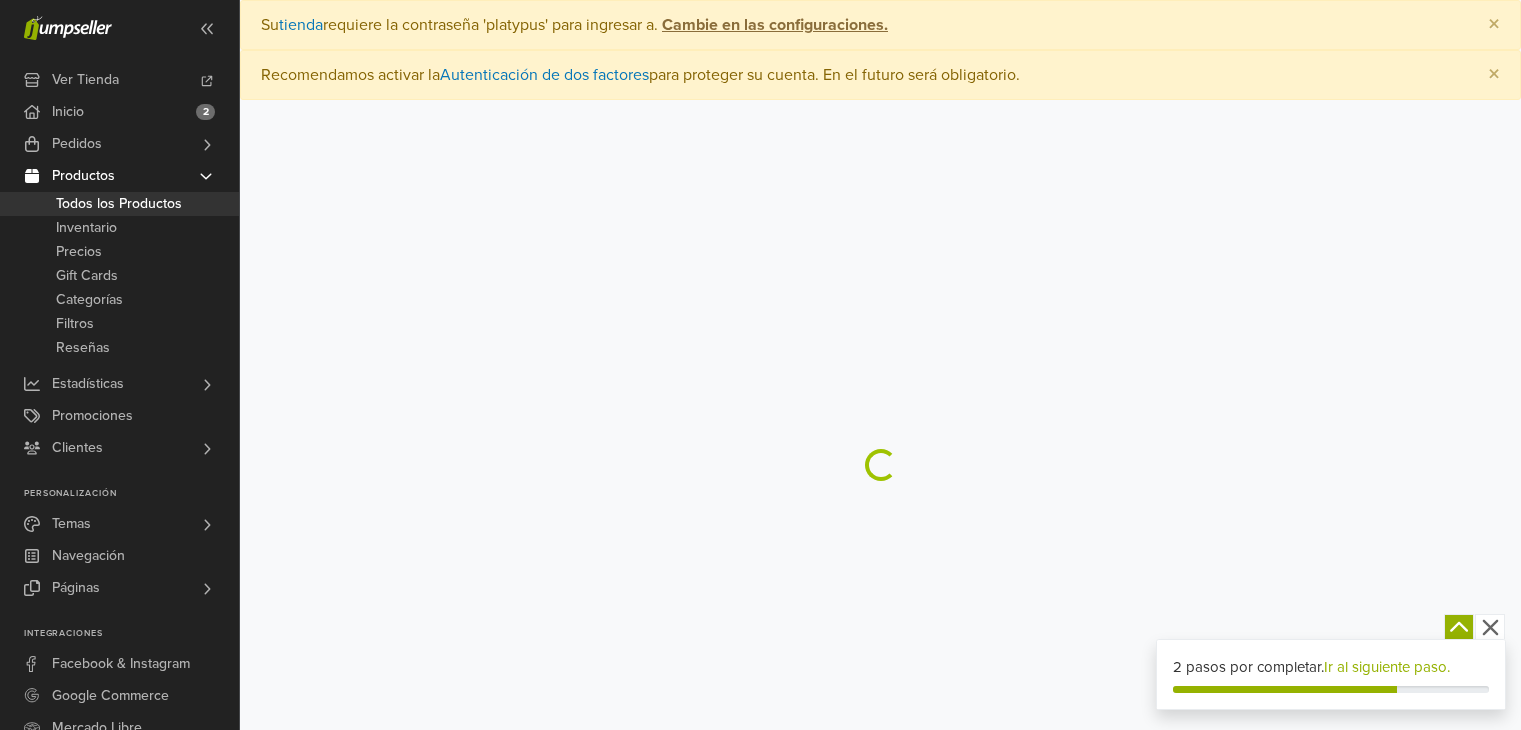 scroll, scrollTop: 0, scrollLeft: 0, axis: both 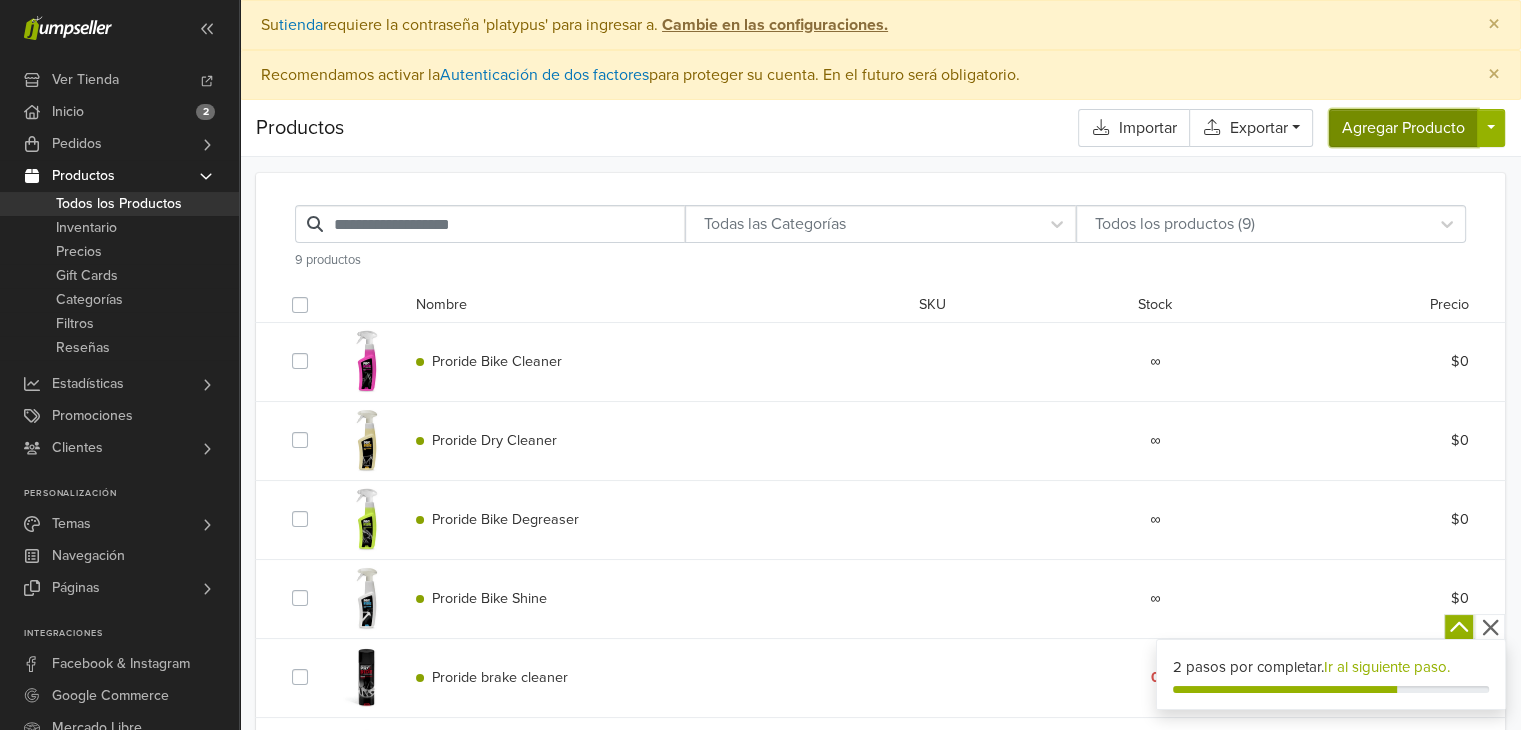 click on "Agregar Producto" at bounding box center (1403, 128) 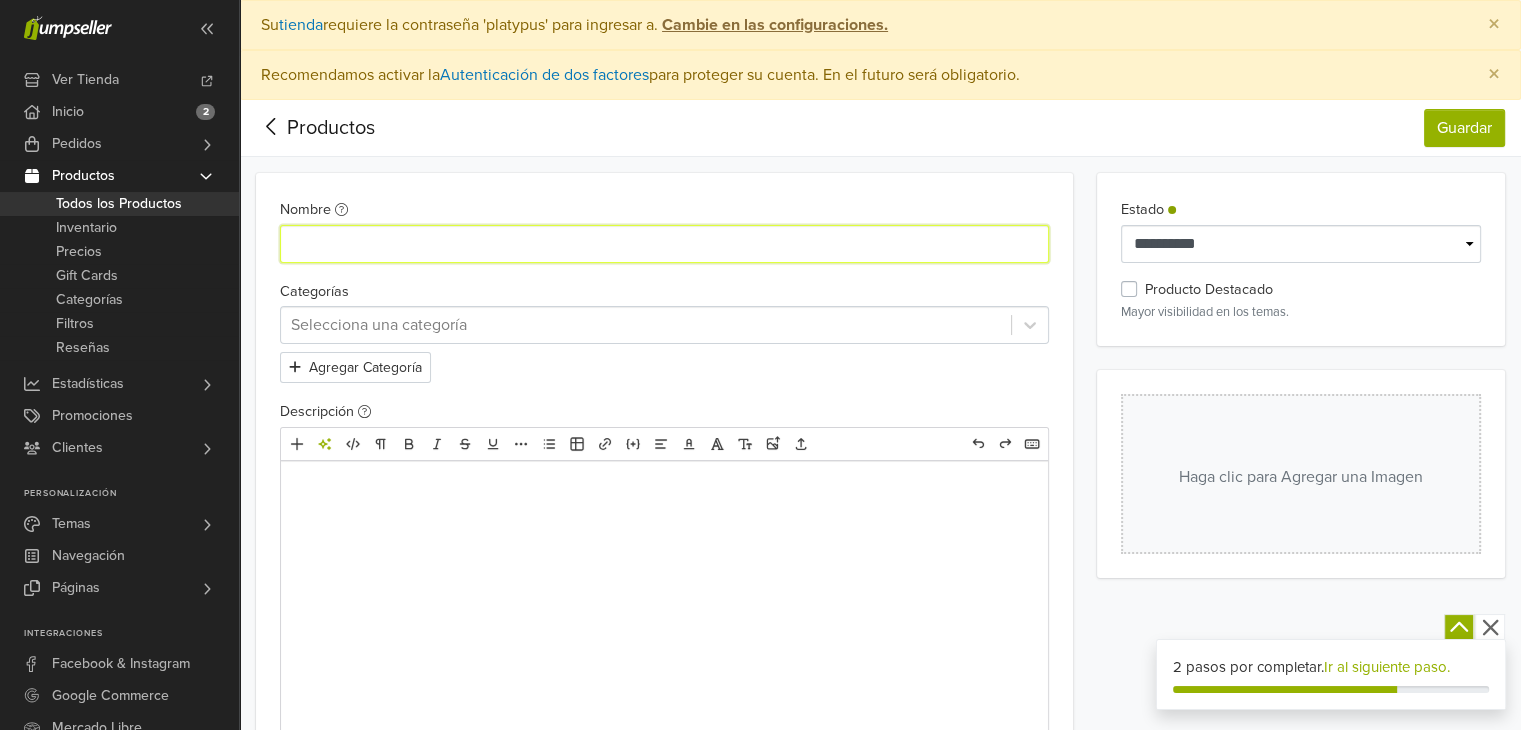 click on "Nombre" at bounding box center (664, 244) 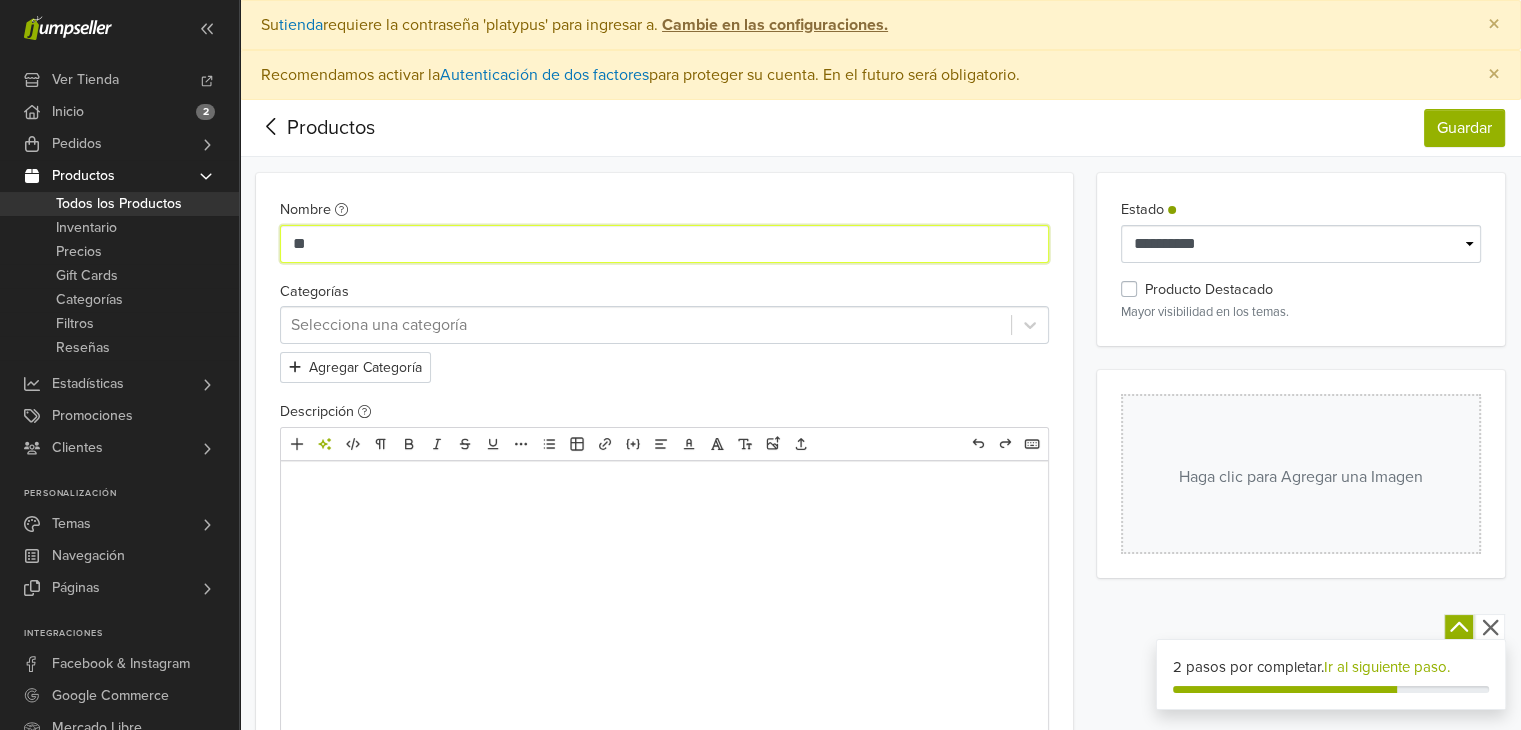 type on "*" 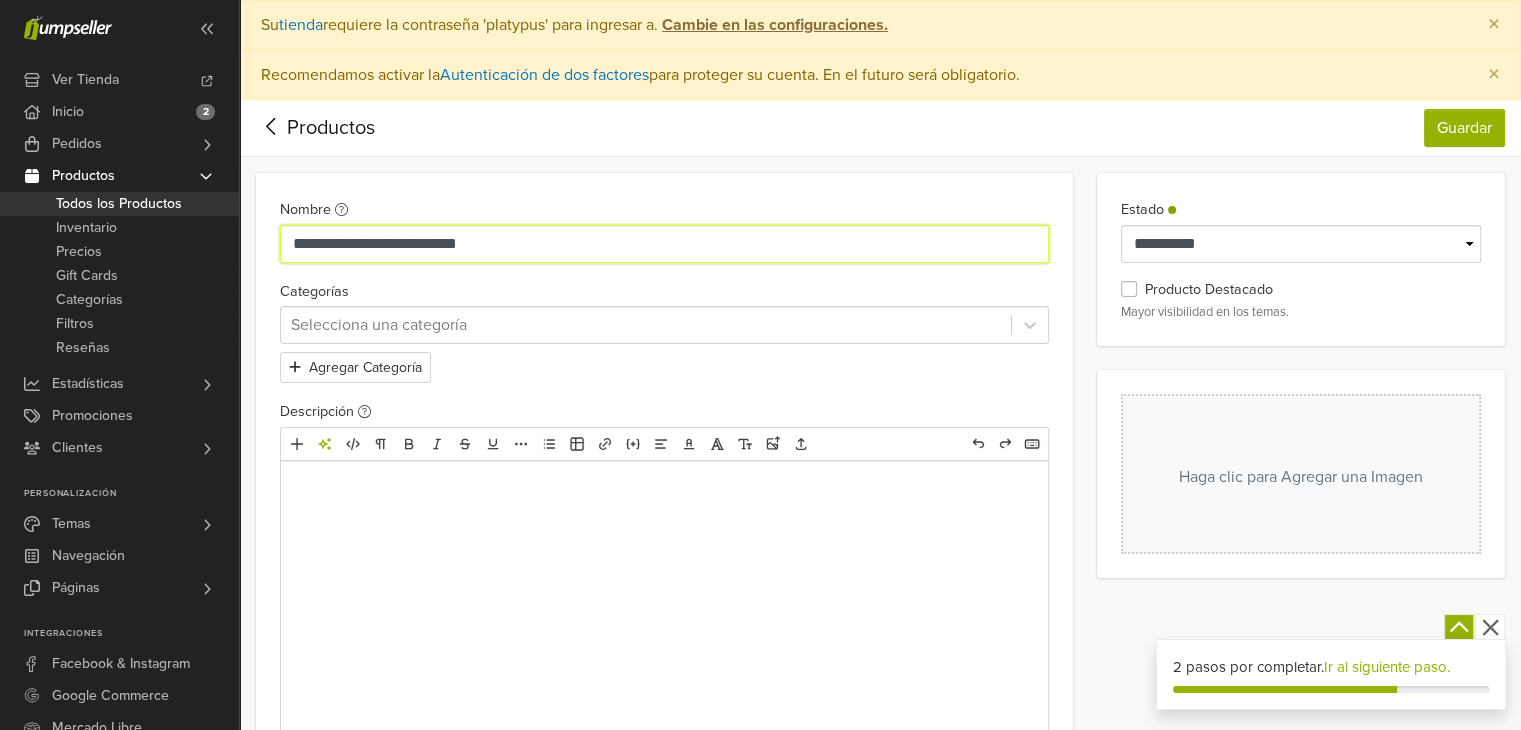 type on "**********" 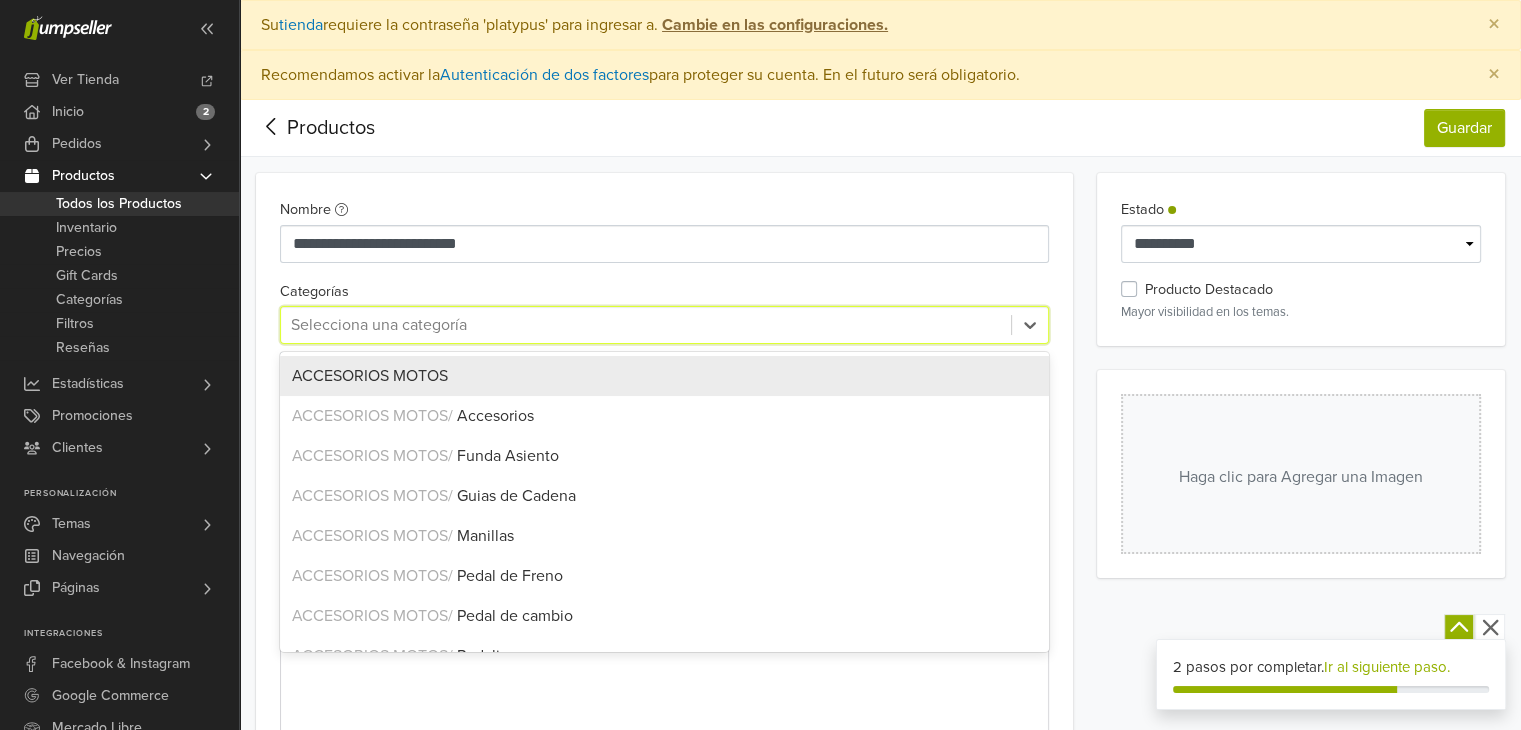 click at bounding box center [646, 325] 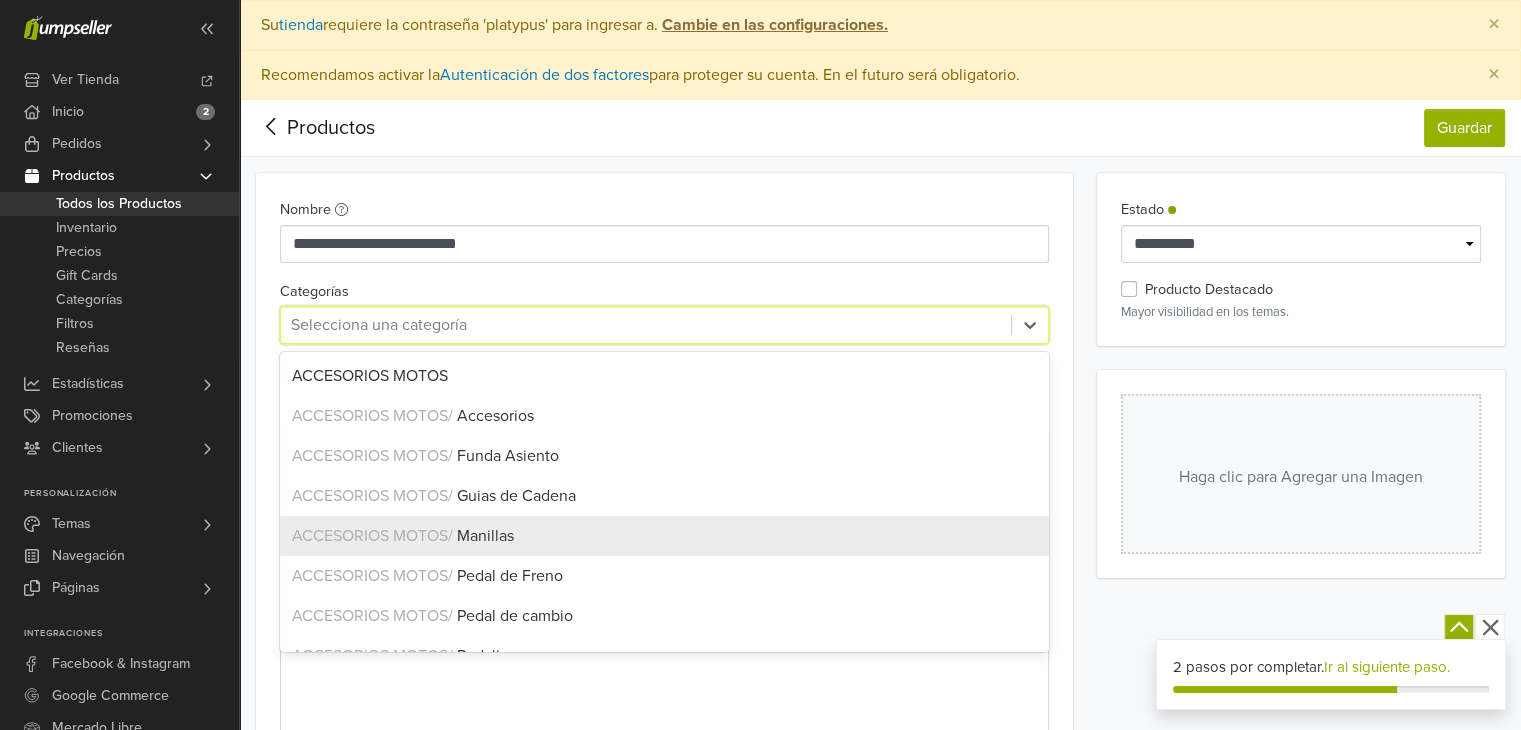 click on "Manillas" at bounding box center [485, 536] 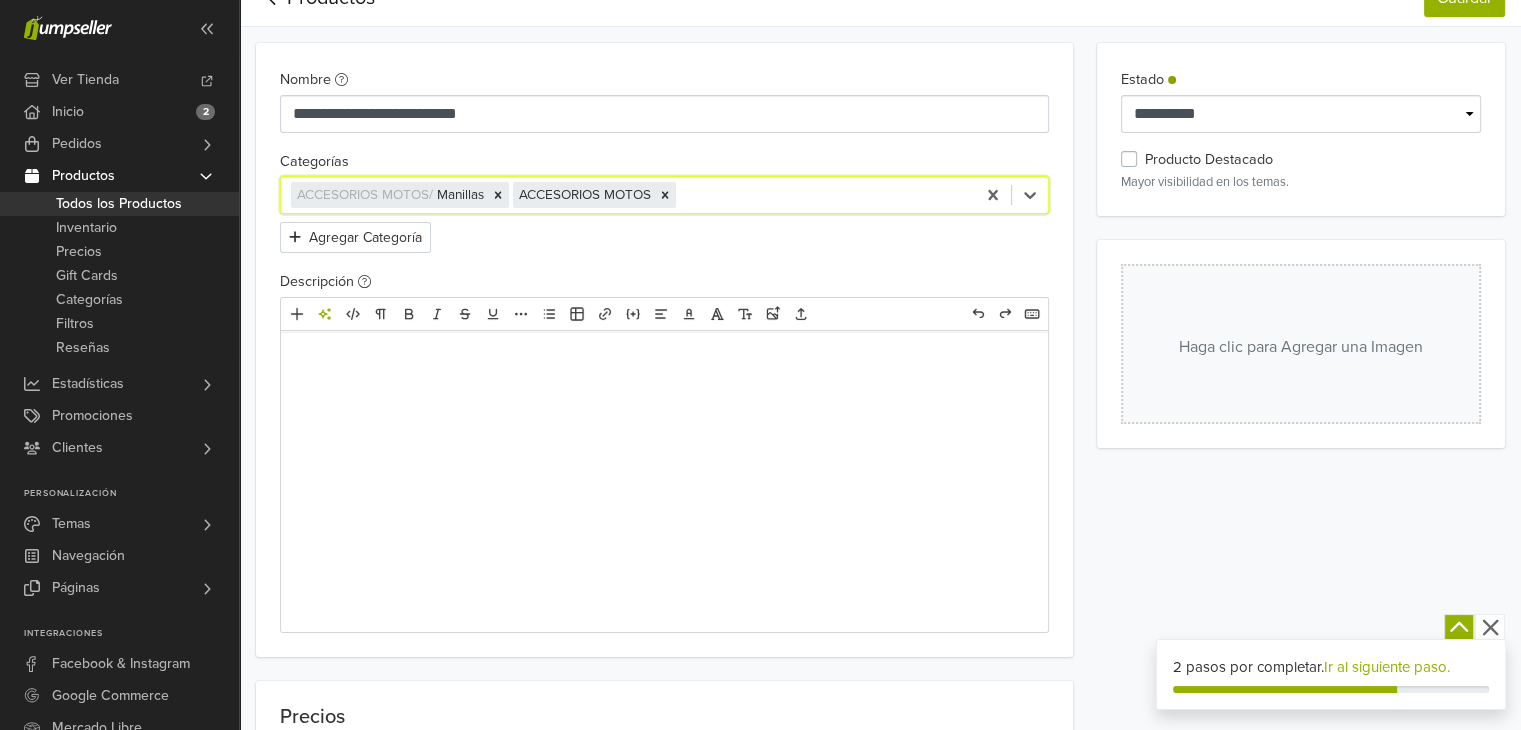 scroll, scrollTop: 131, scrollLeft: 0, axis: vertical 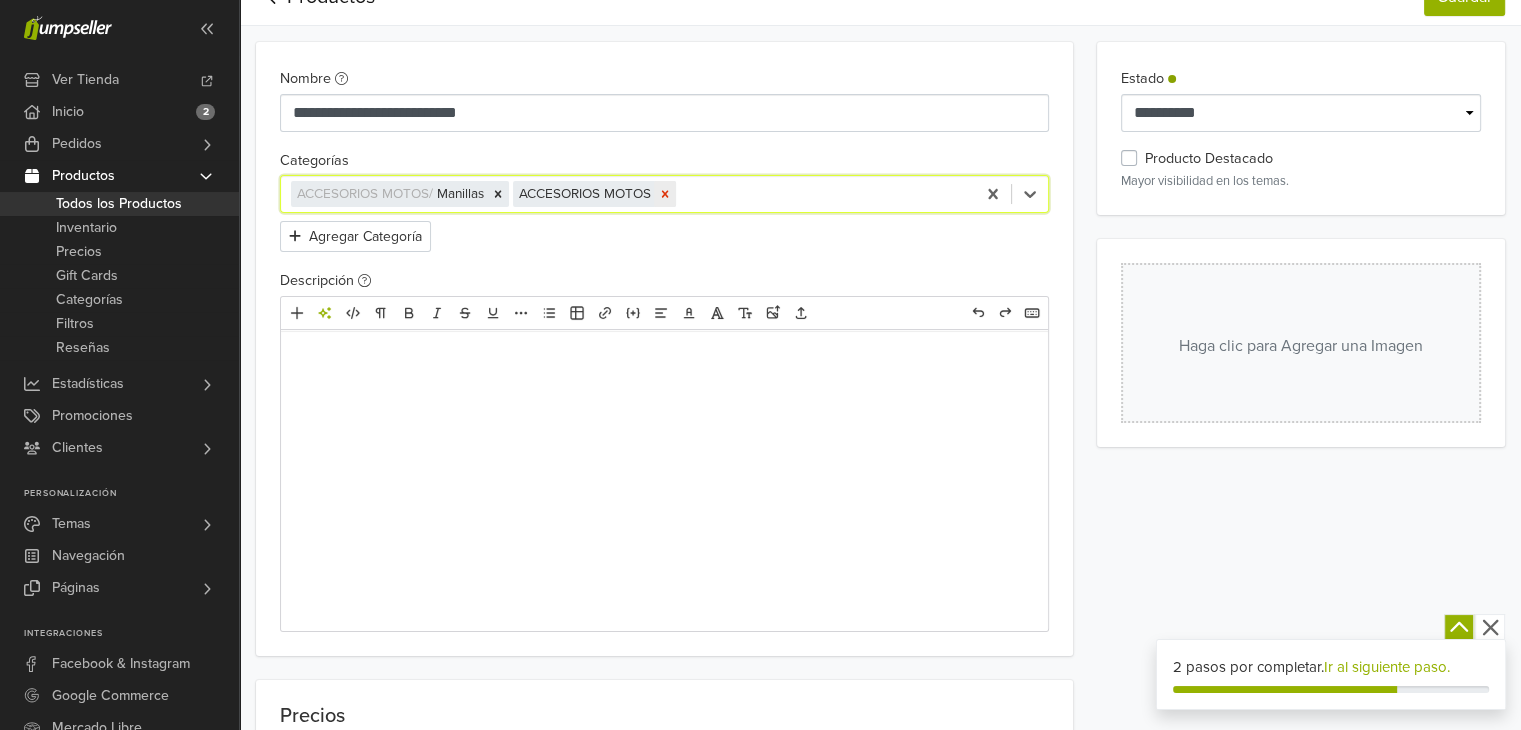 click 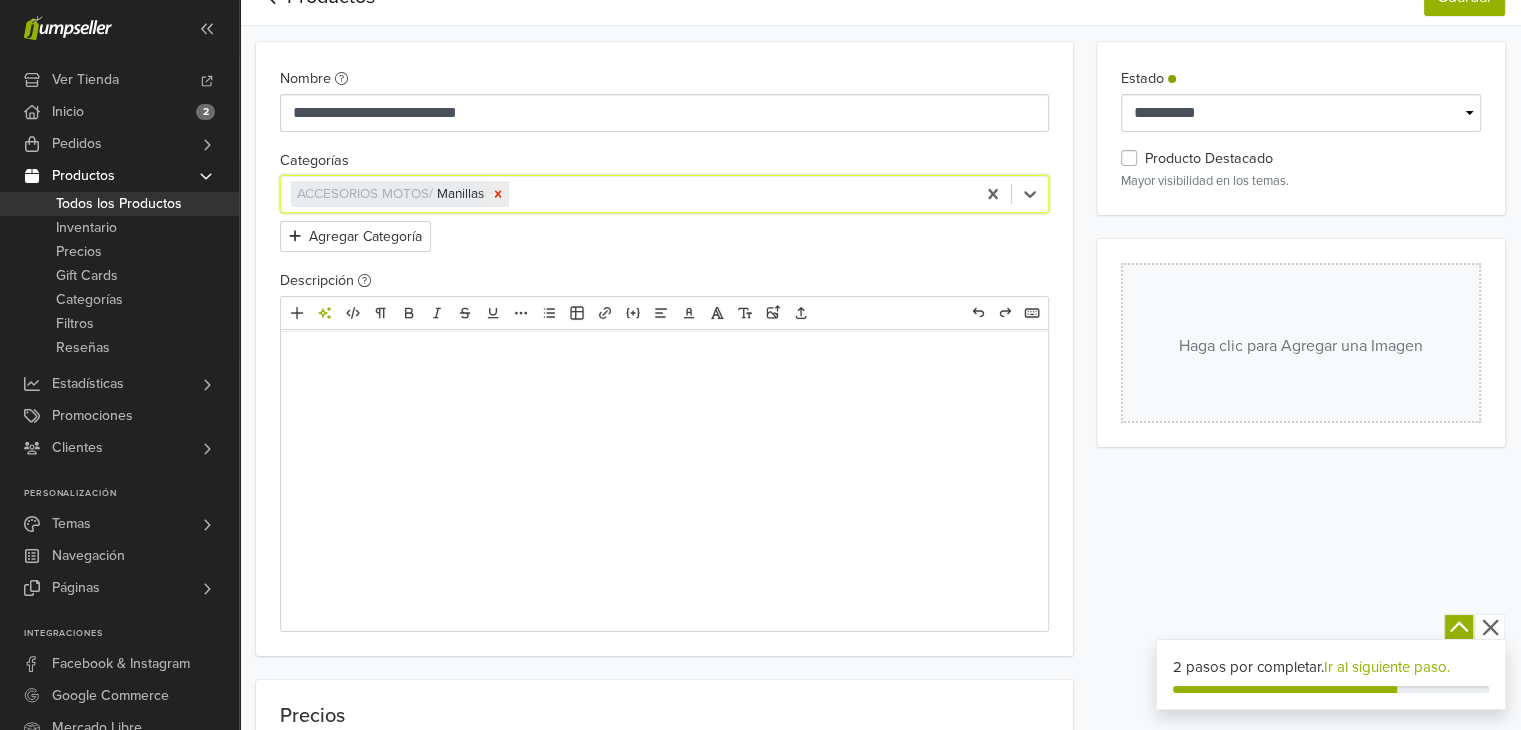 click 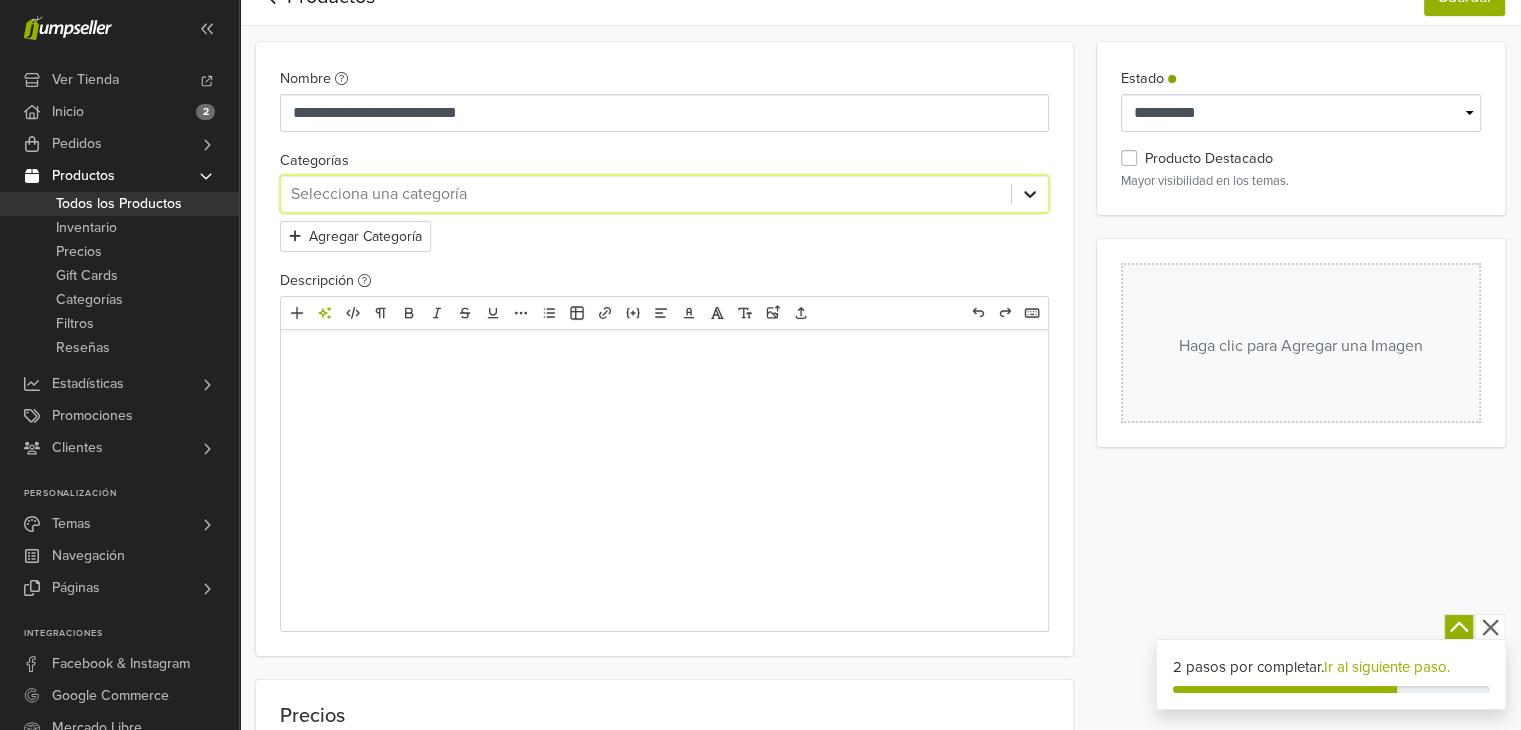 click at bounding box center [1030, 194] 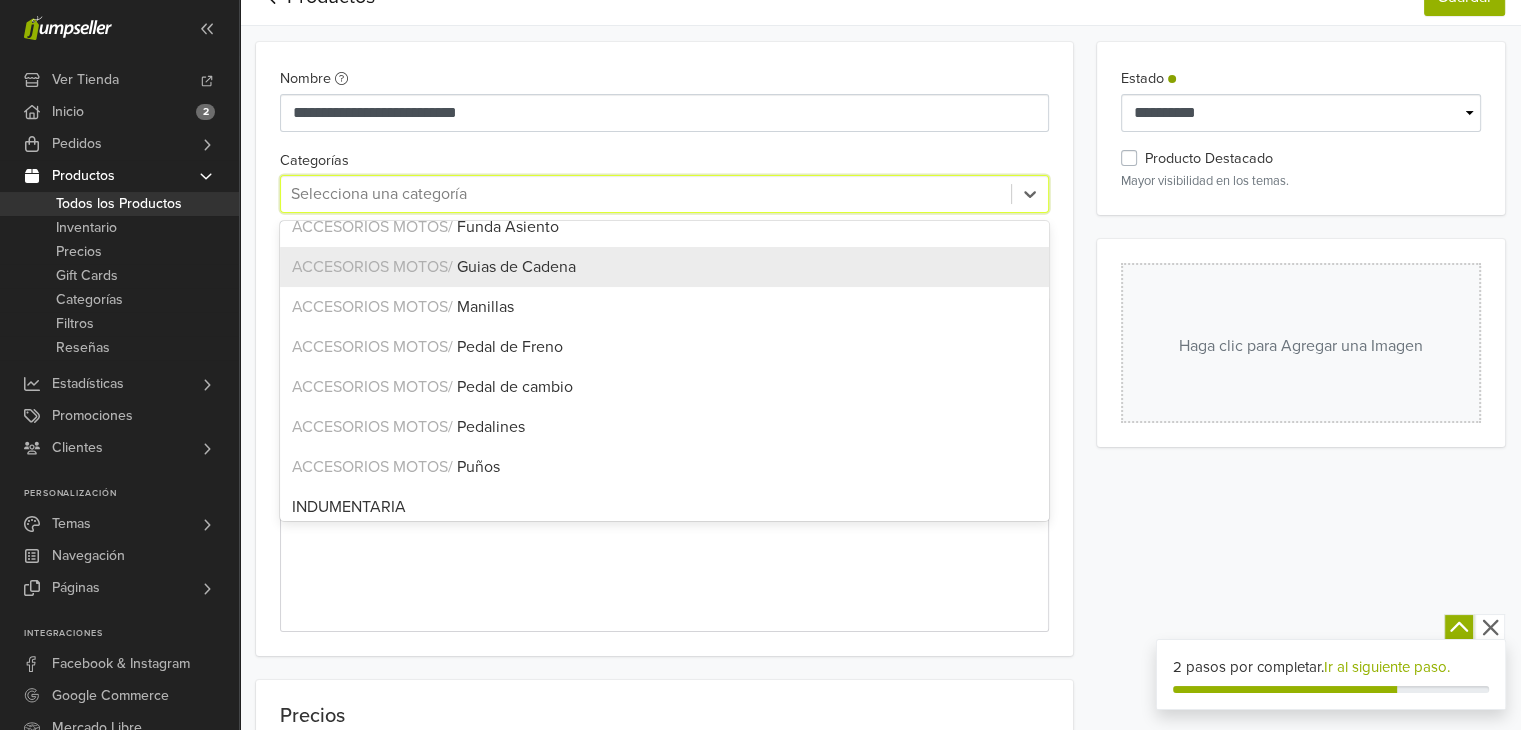scroll, scrollTop: 95, scrollLeft: 0, axis: vertical 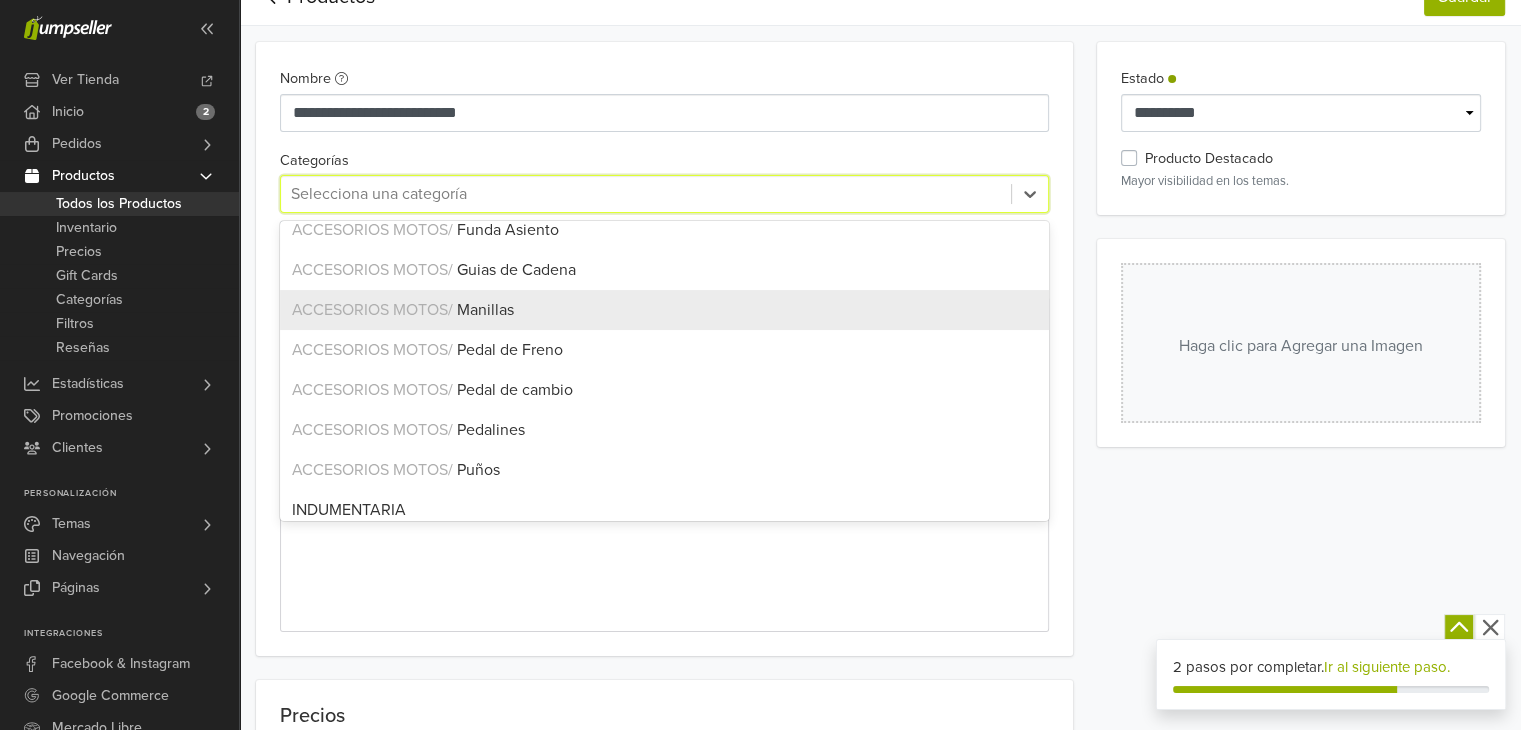 click on "ACCESORIOS MOTOS  /   Manillas" at bounding box center [664, 310] 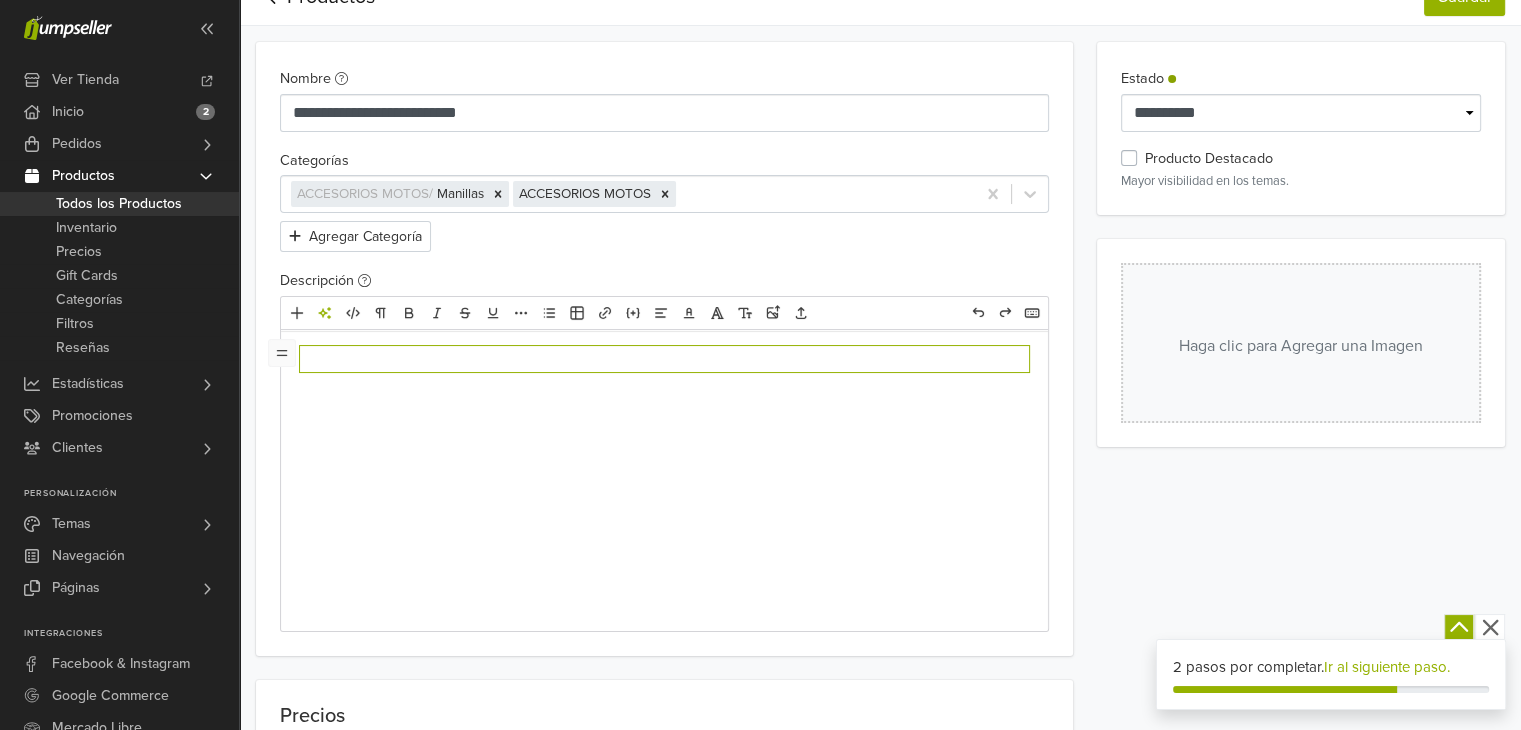 click at bounding box center [664, 481] 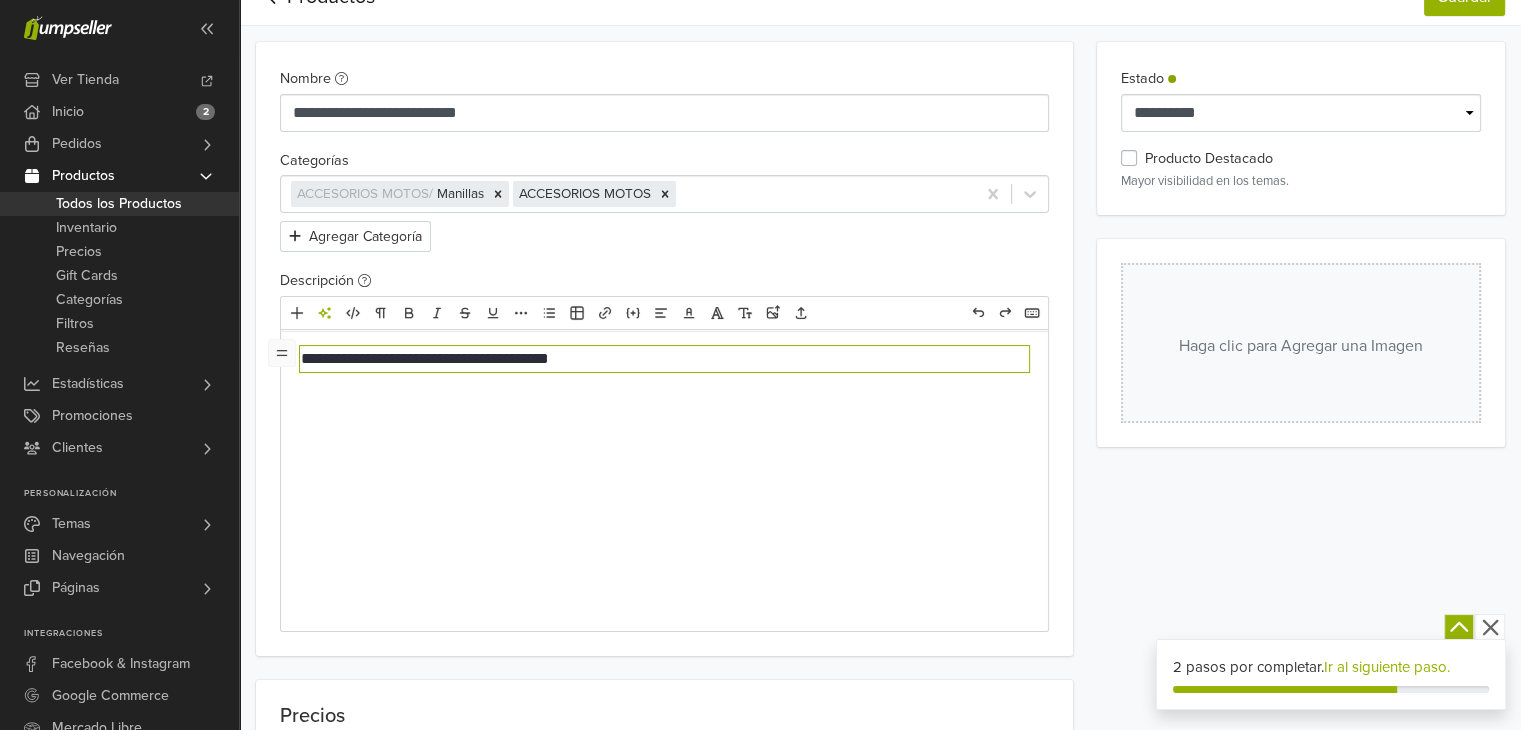 click on "**********" at bounding box center (664, 359) 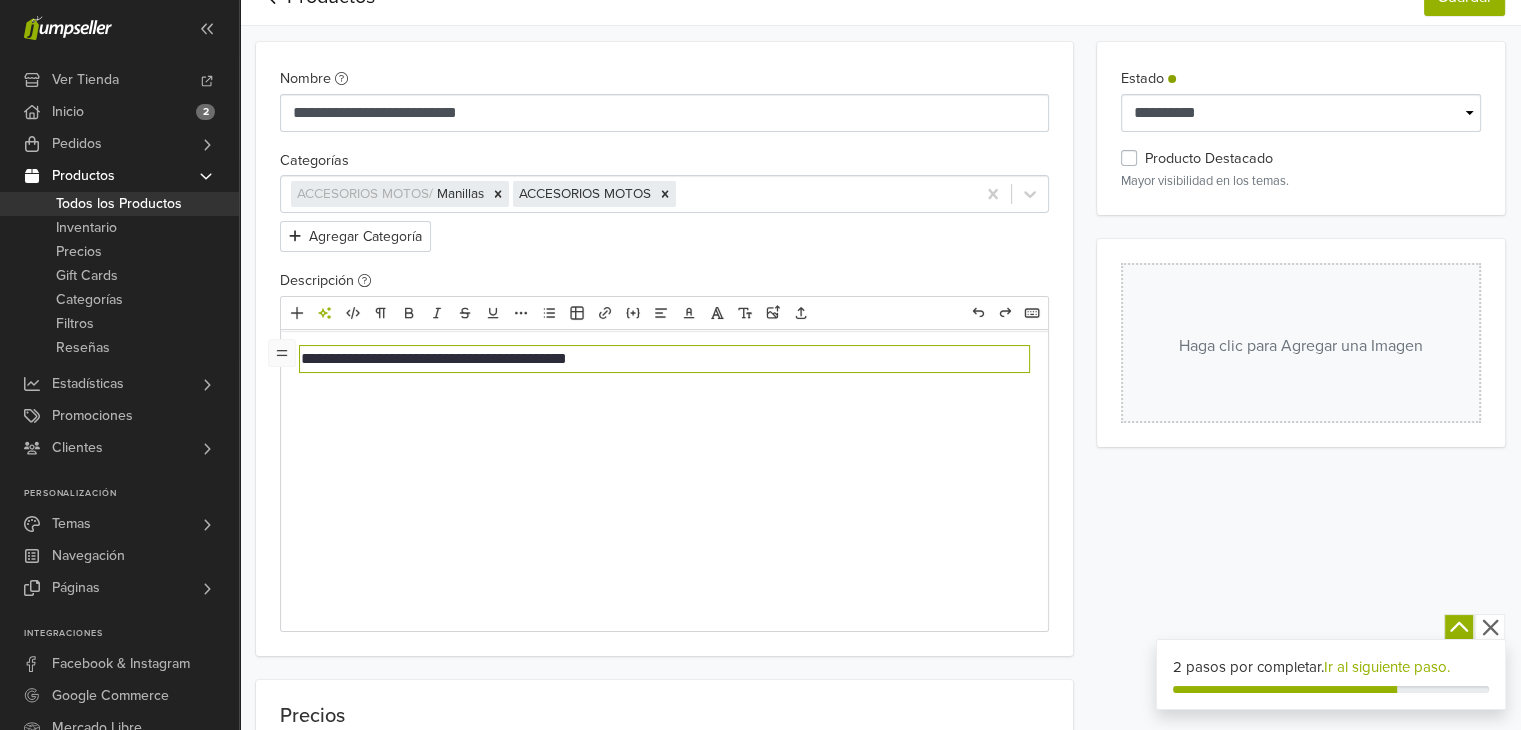 click on "**********" at bounding box center [664, 359] 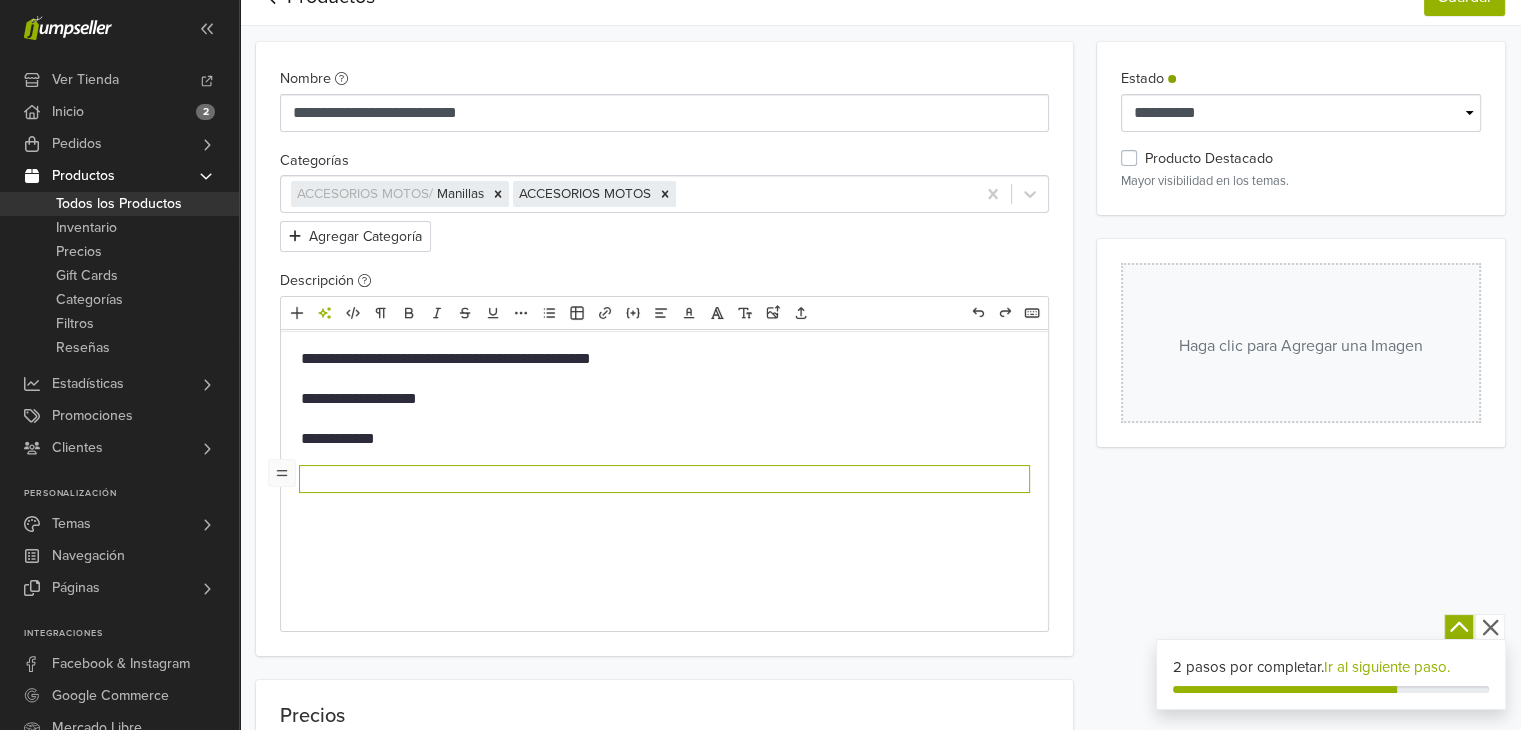 click on "**********" at bounding box center (664, 439) 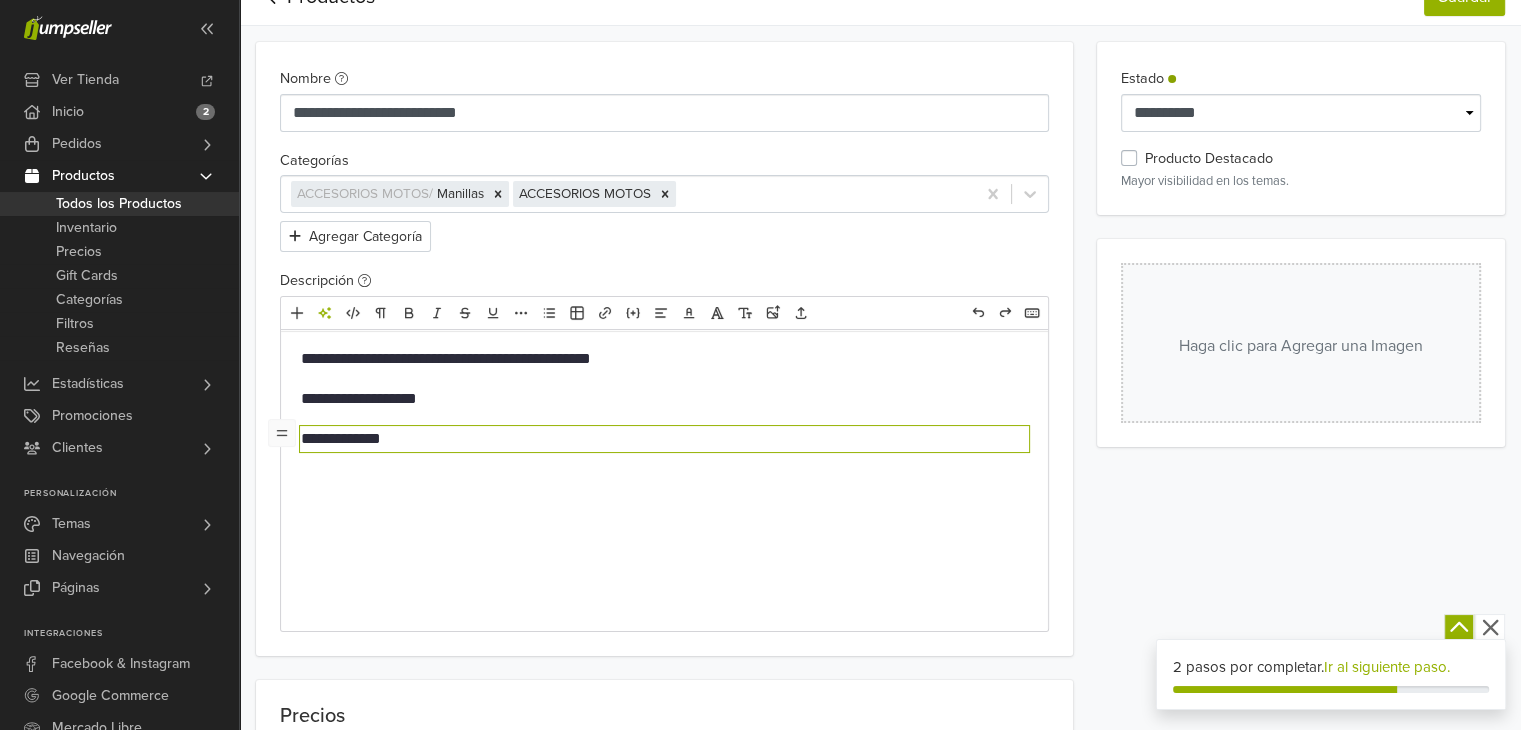 click on "**********" at bounding box center [664, 439] 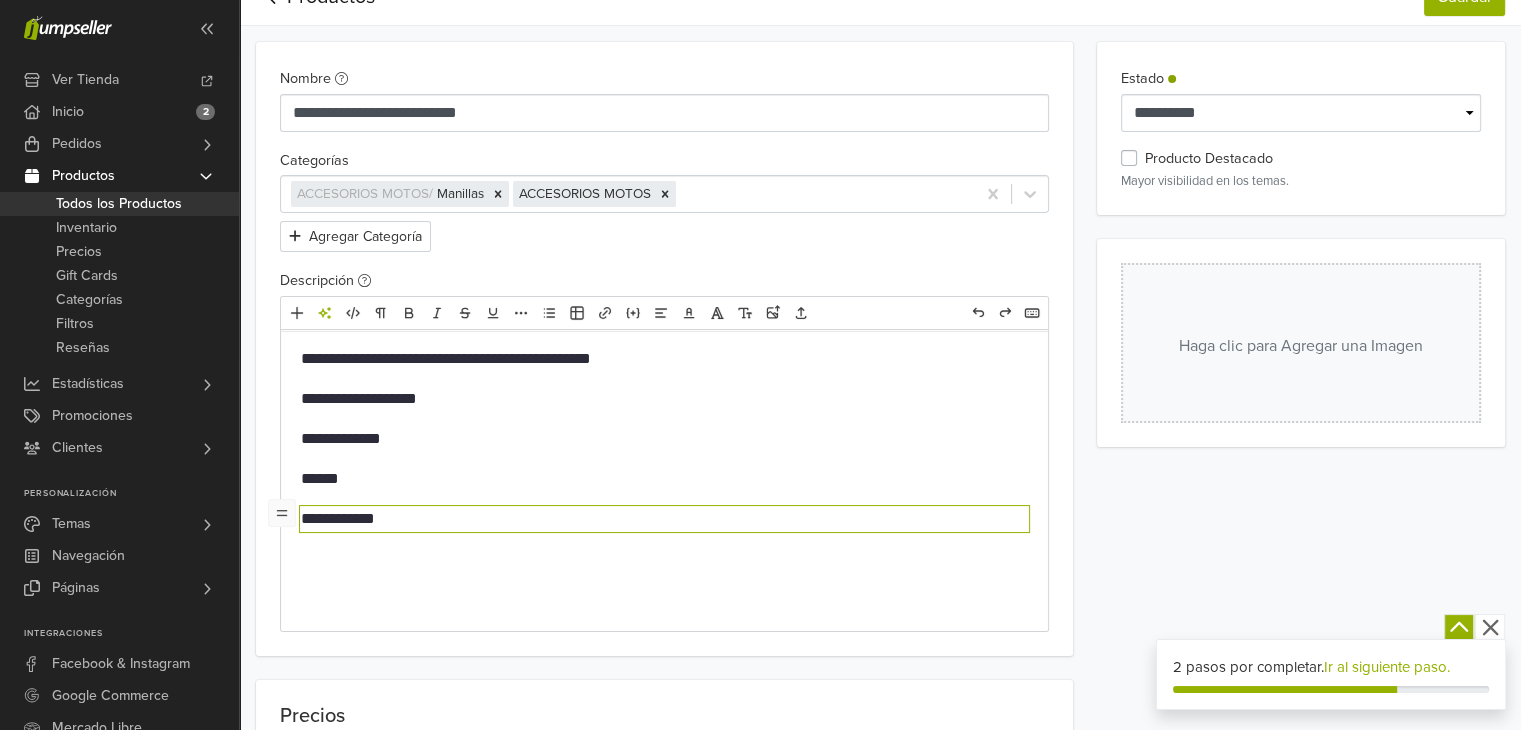 click on "**********" at bounding box center (664, 519) 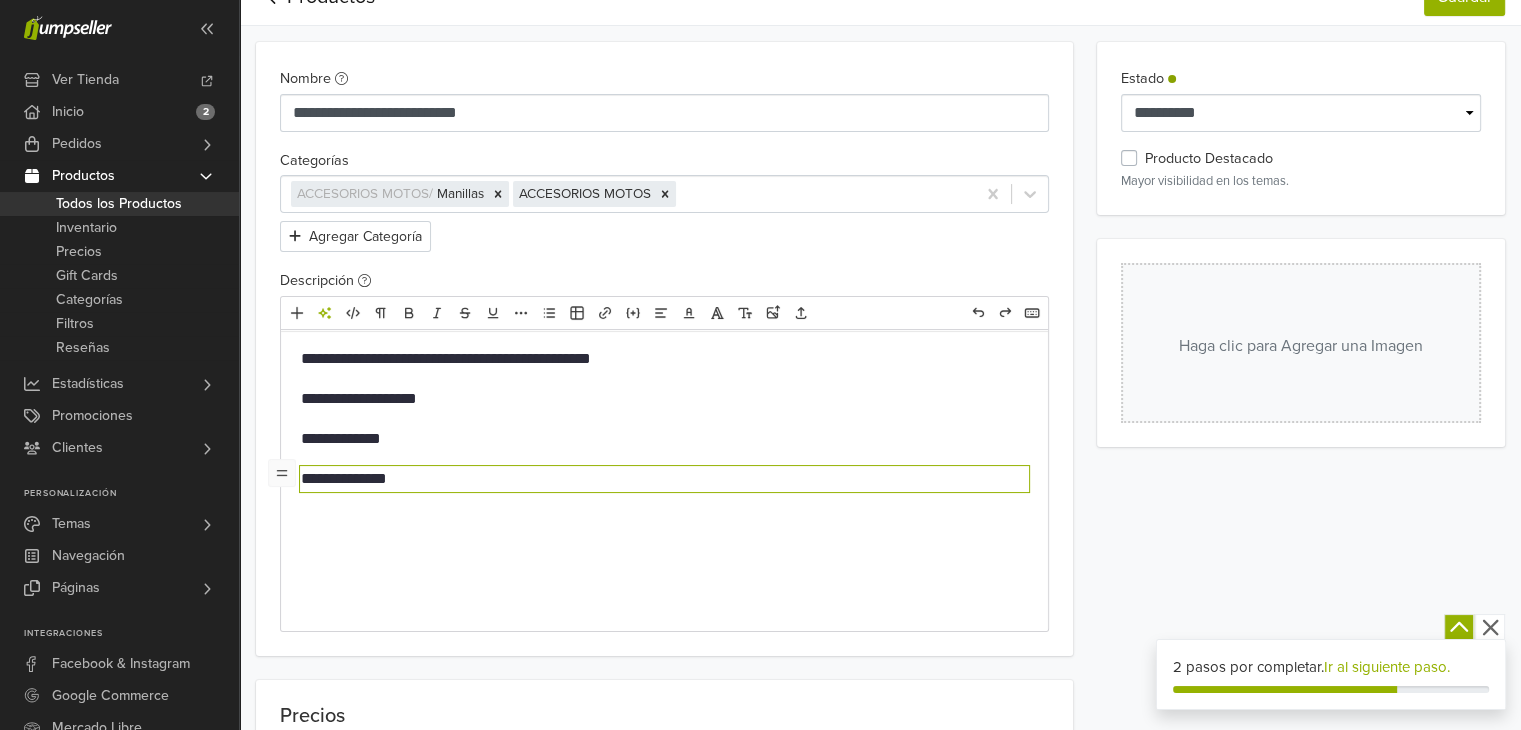 click on "********* *****" at bounding box center (664, 479) 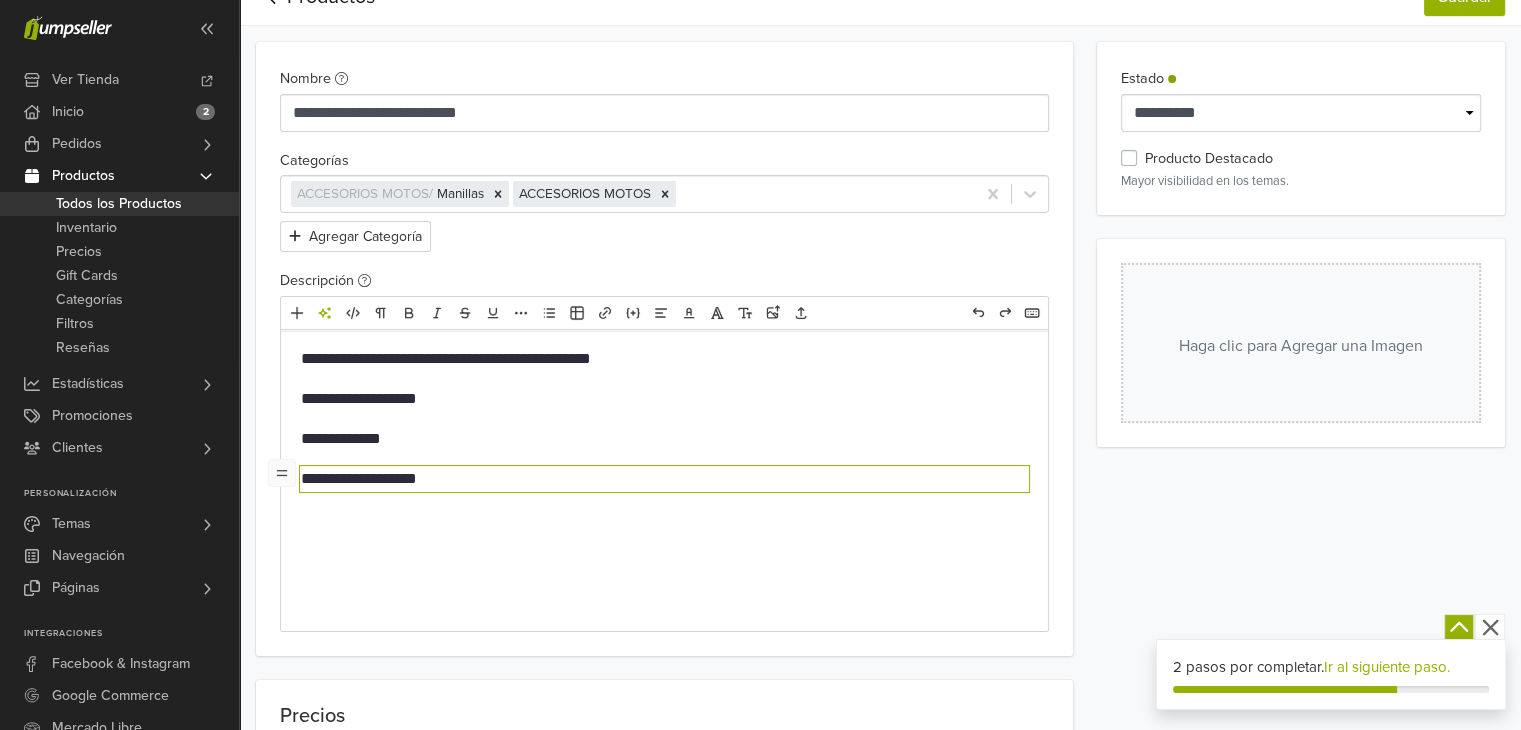 click on "**********" at bounding box center (664, 439) 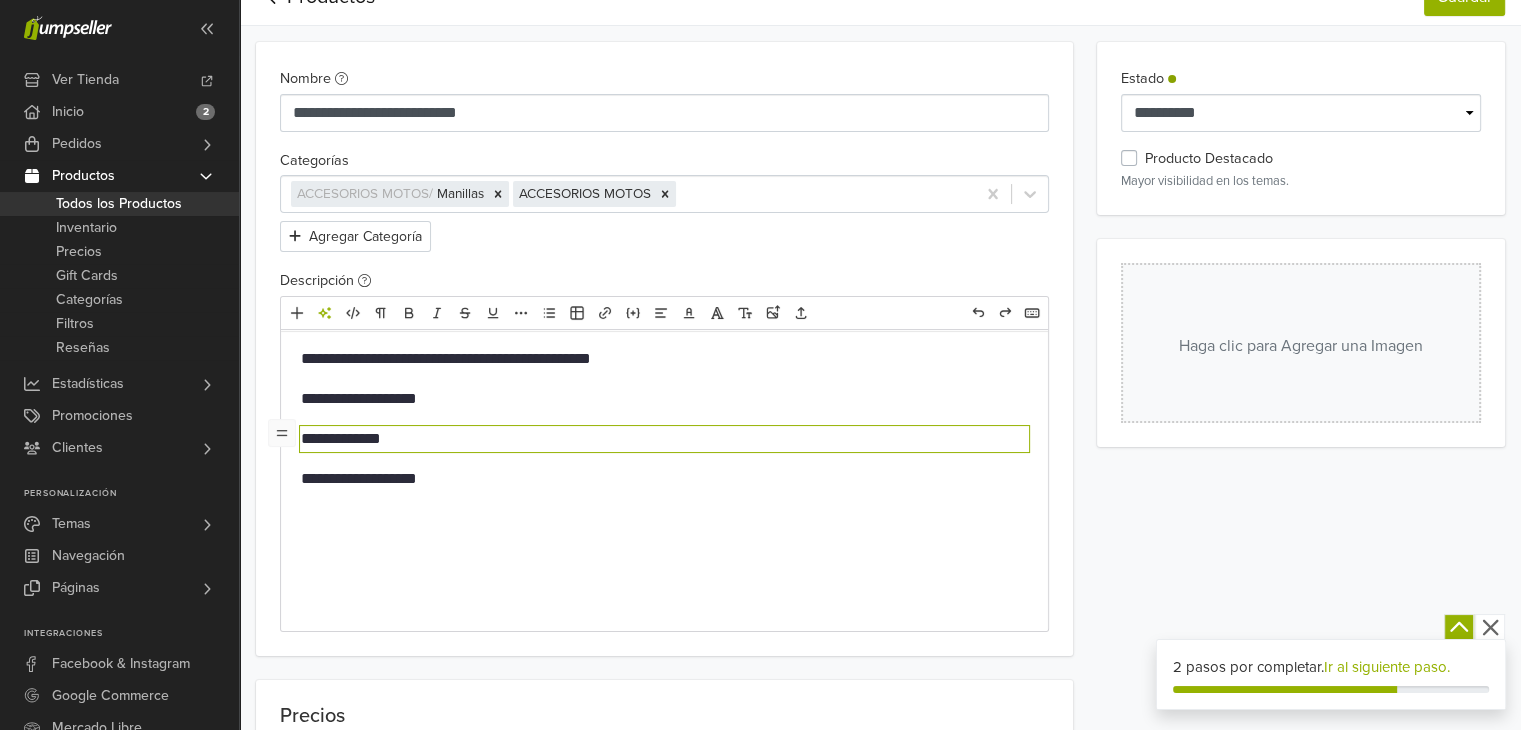 click on "**********" at bounding box center [664, 439] 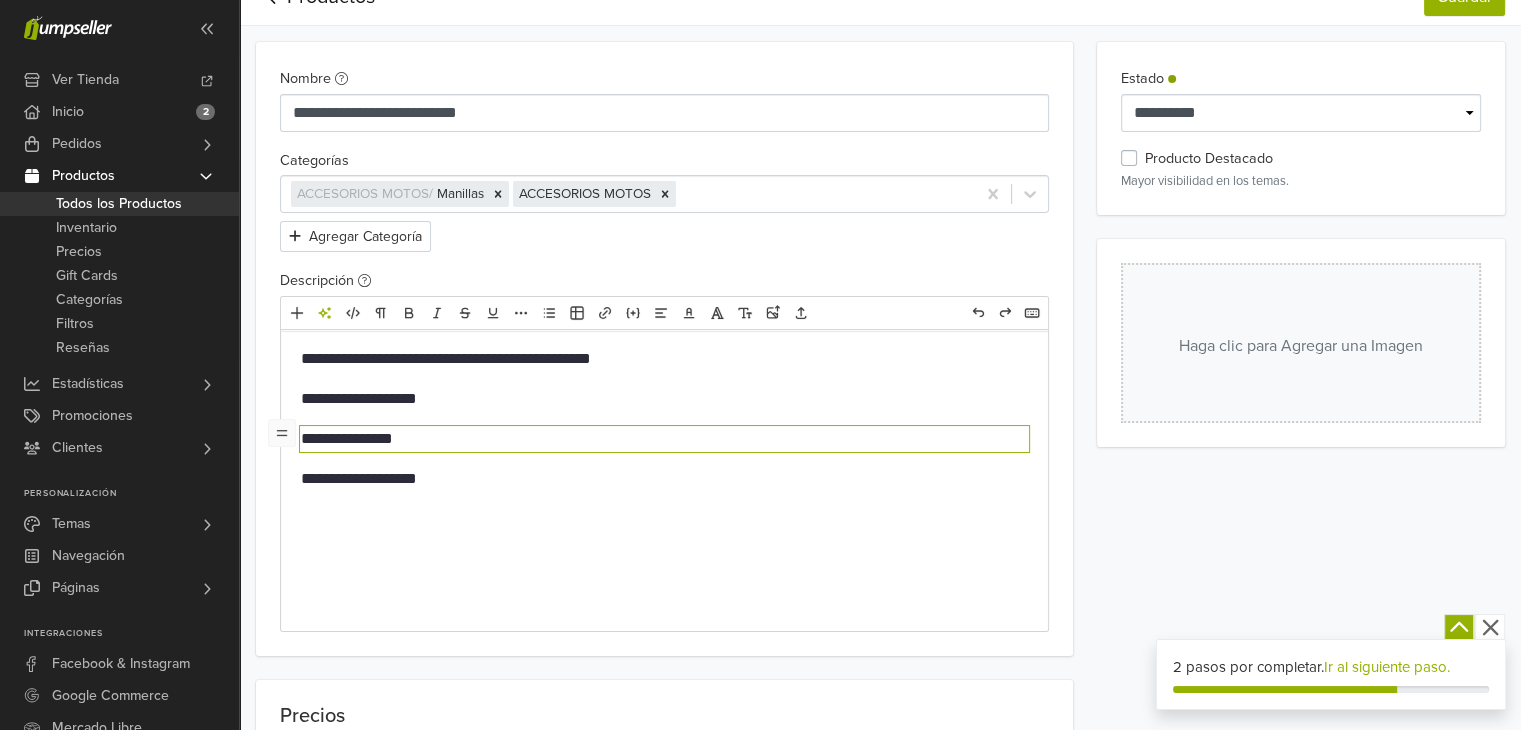 click on "**********" at bounding box center (664, 439) 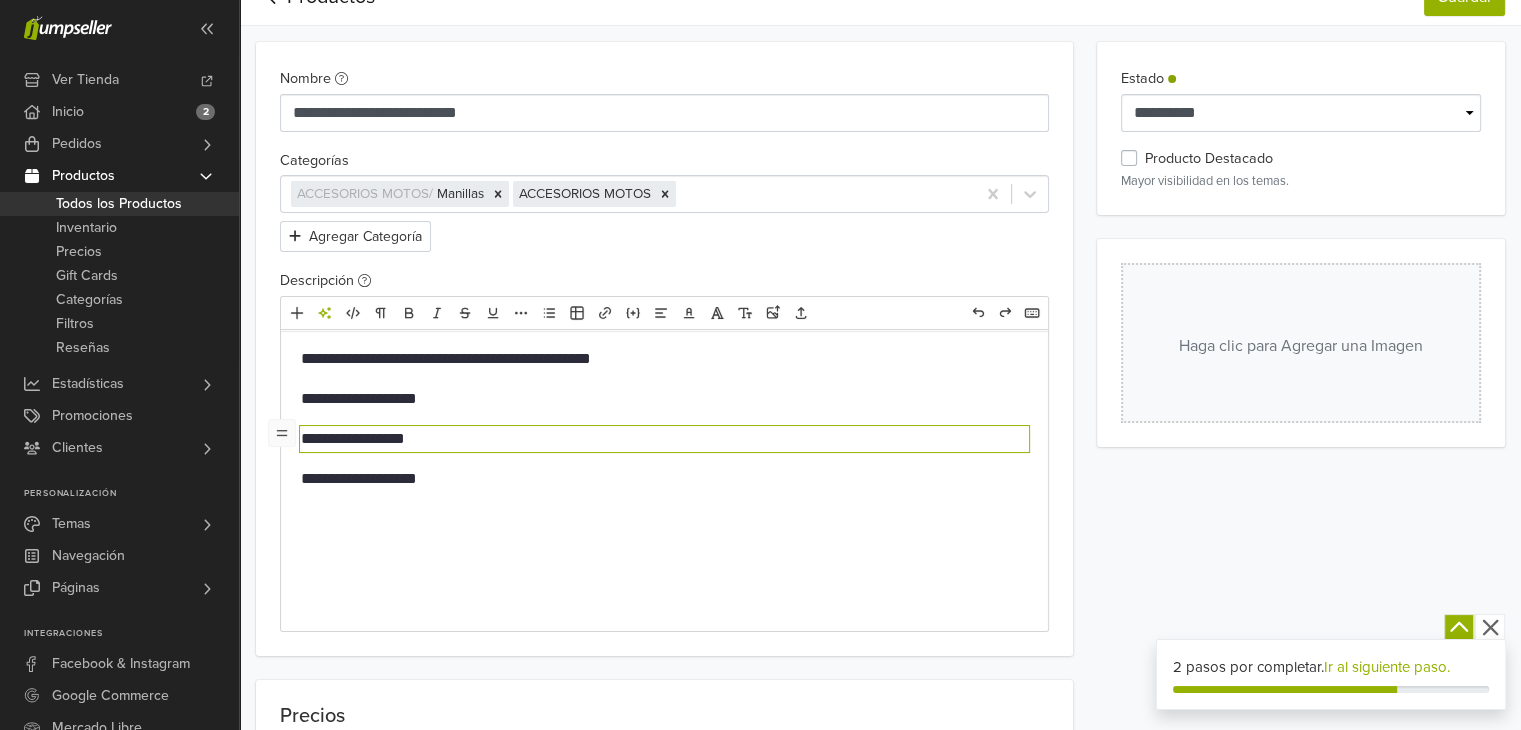 click on "**********" at bounding box center [664, 479] 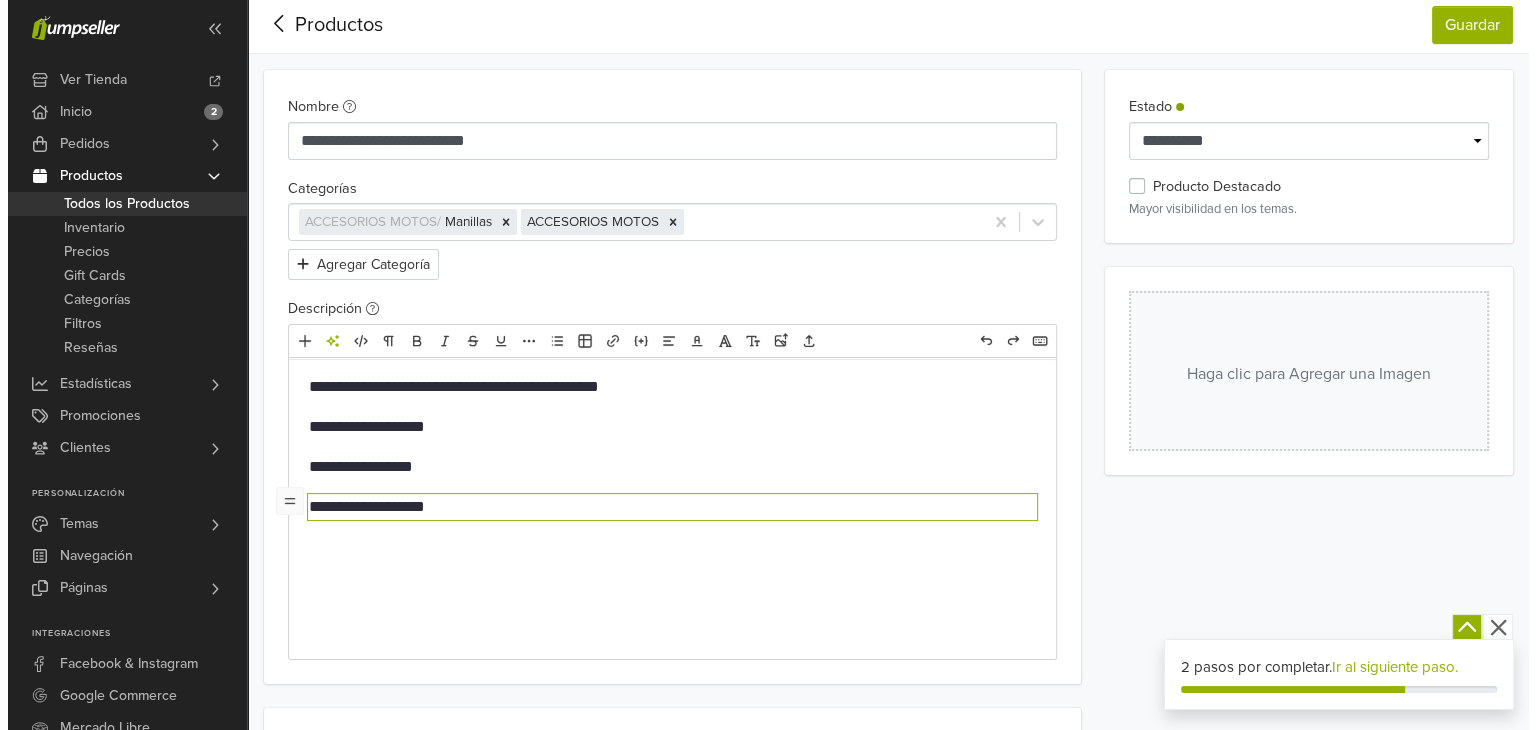 scroll, scrollTop: 104, scrollLeft: 0, axis: vertical 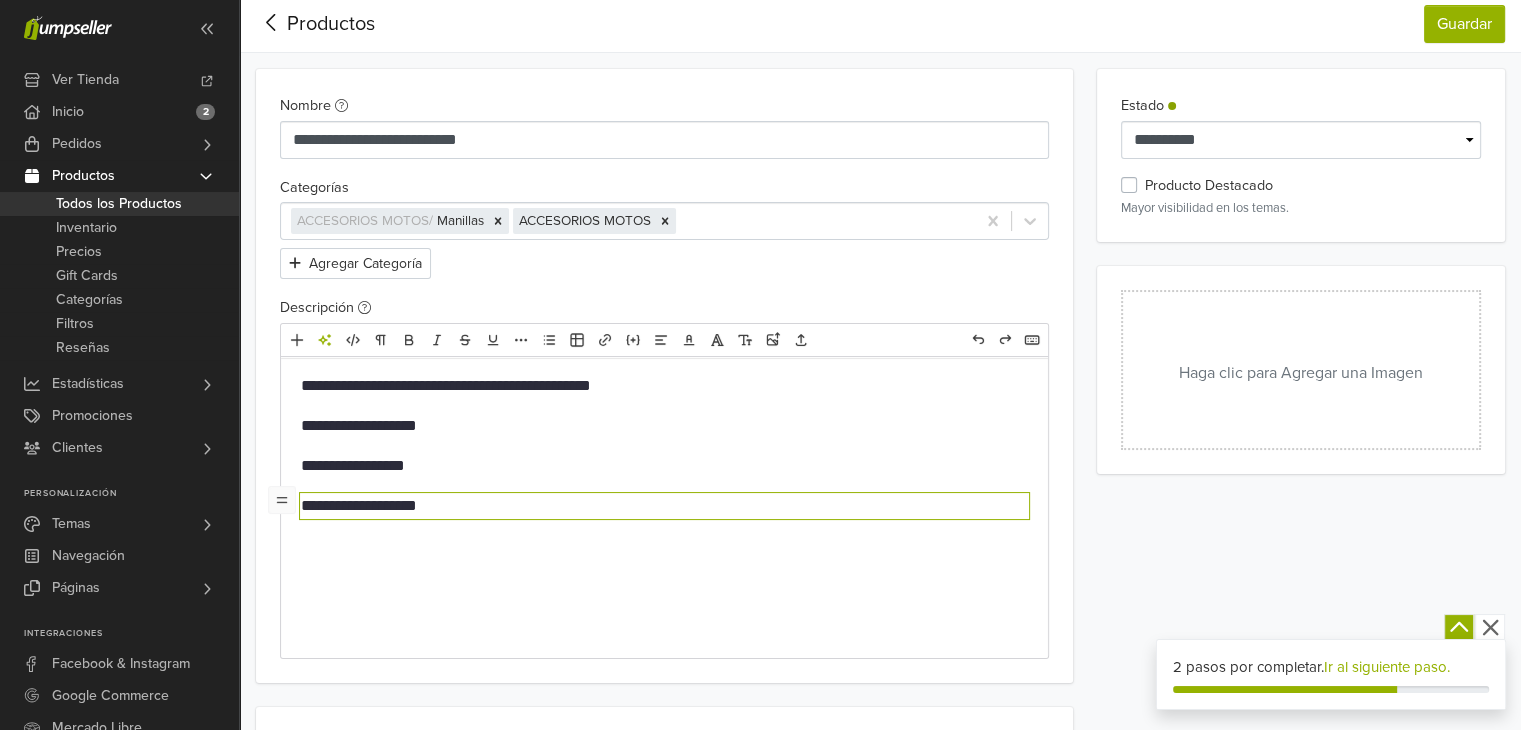 click on "Haga clic para Agregar una Imagen" at bounding box center [1301, 370] 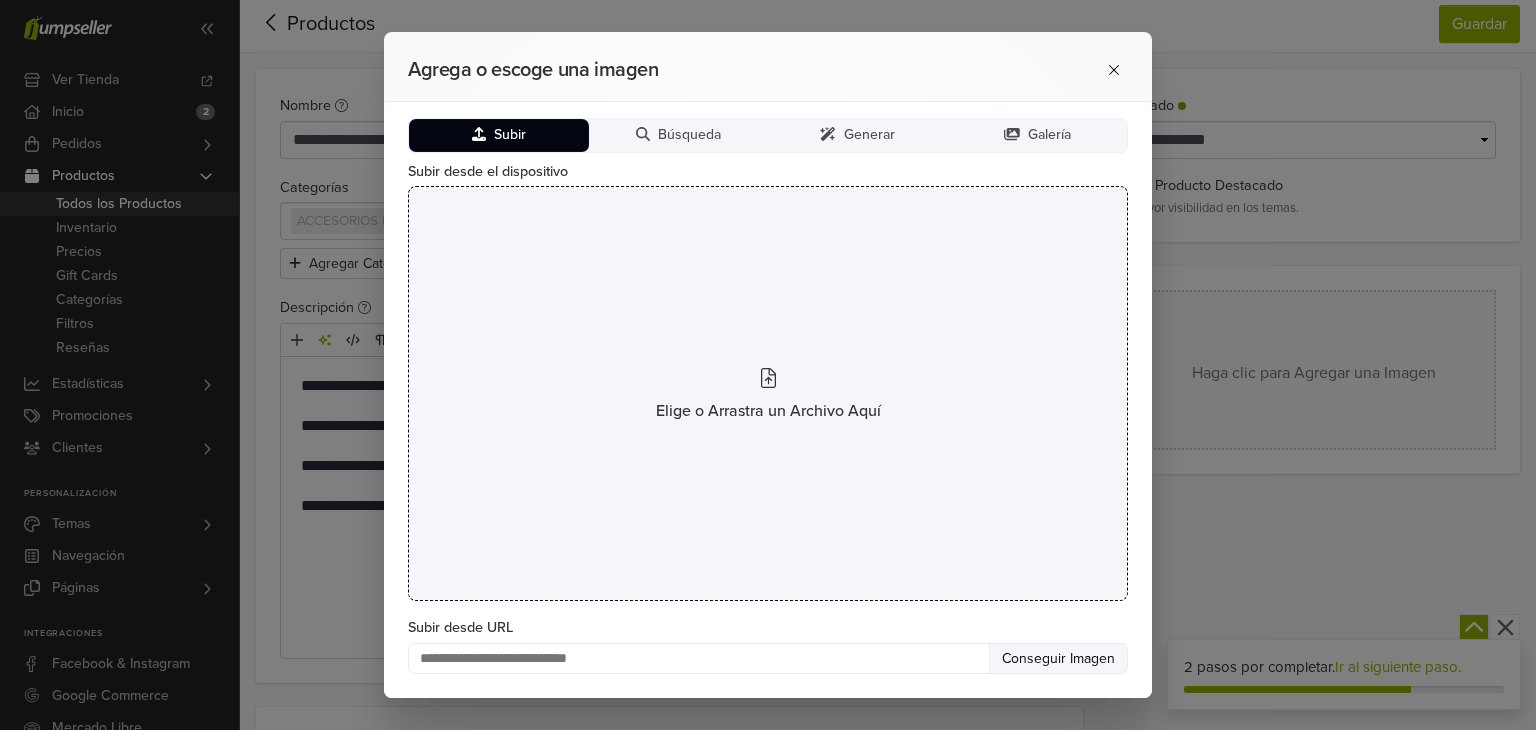 click on "Elige o Arrastra un Archivo Aquí" at bounding box center (768, 393) 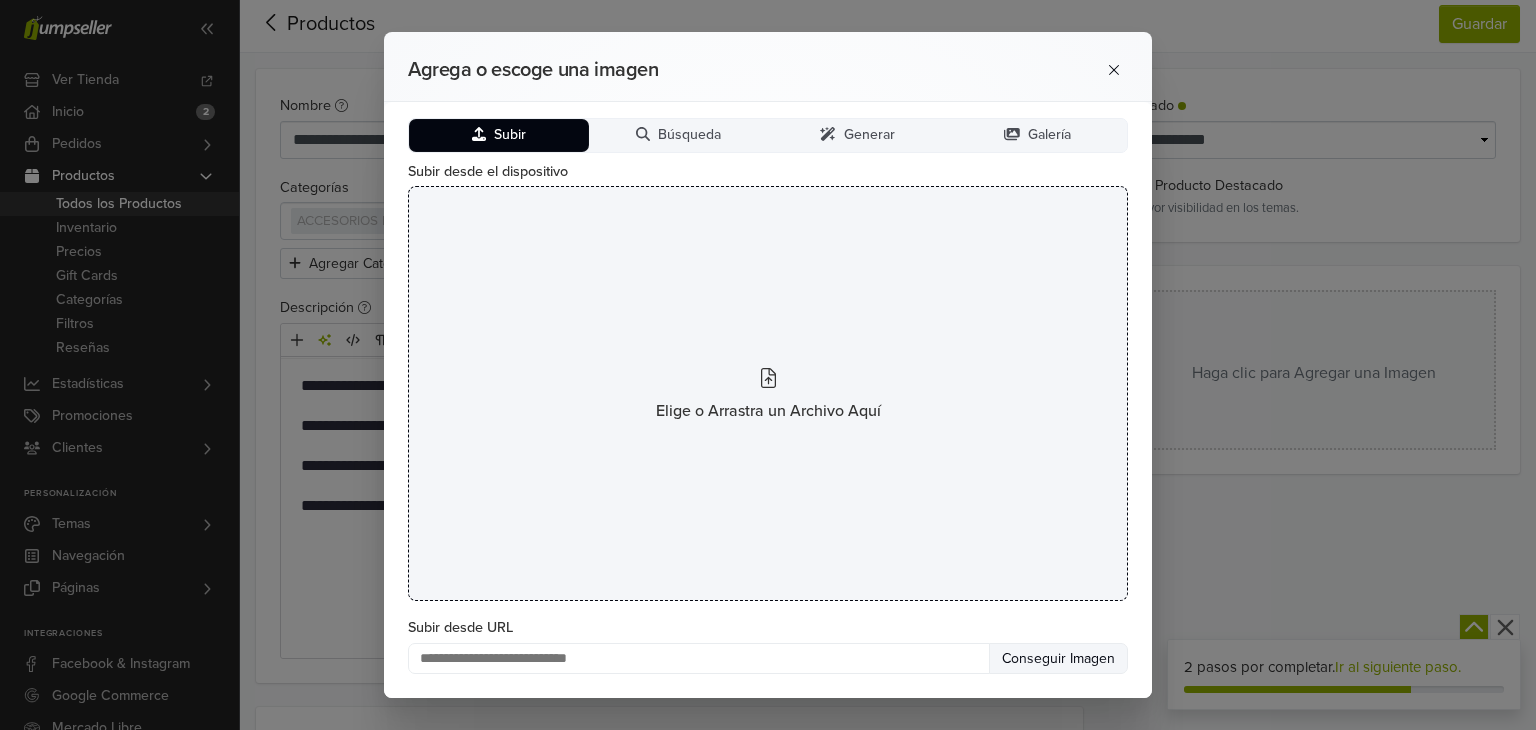 click on "Elige o Arrastra un Archivo Aquí" at bounding box center [768, 411] 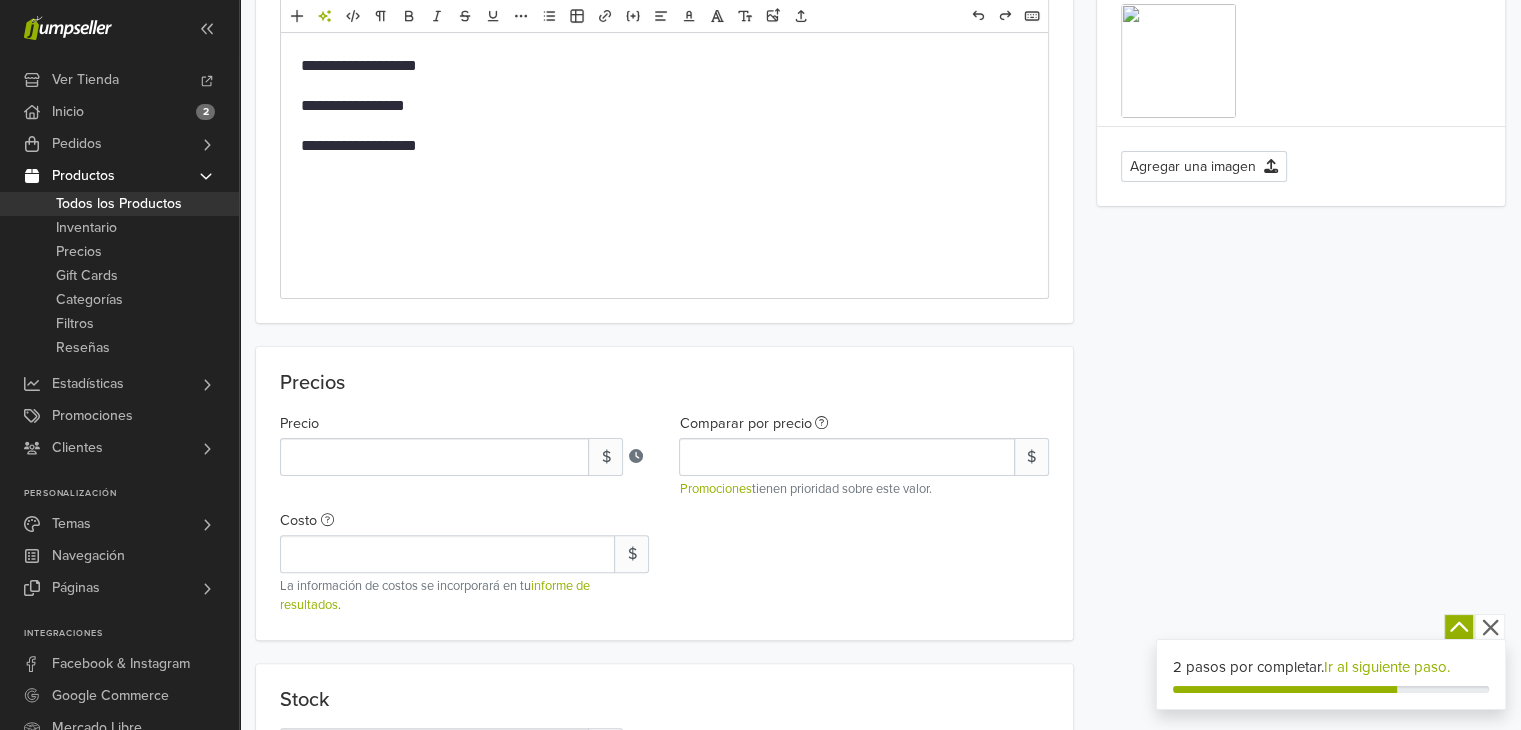 scroll, scrollTop: 550, scrollLeft: 0, axis: vertical 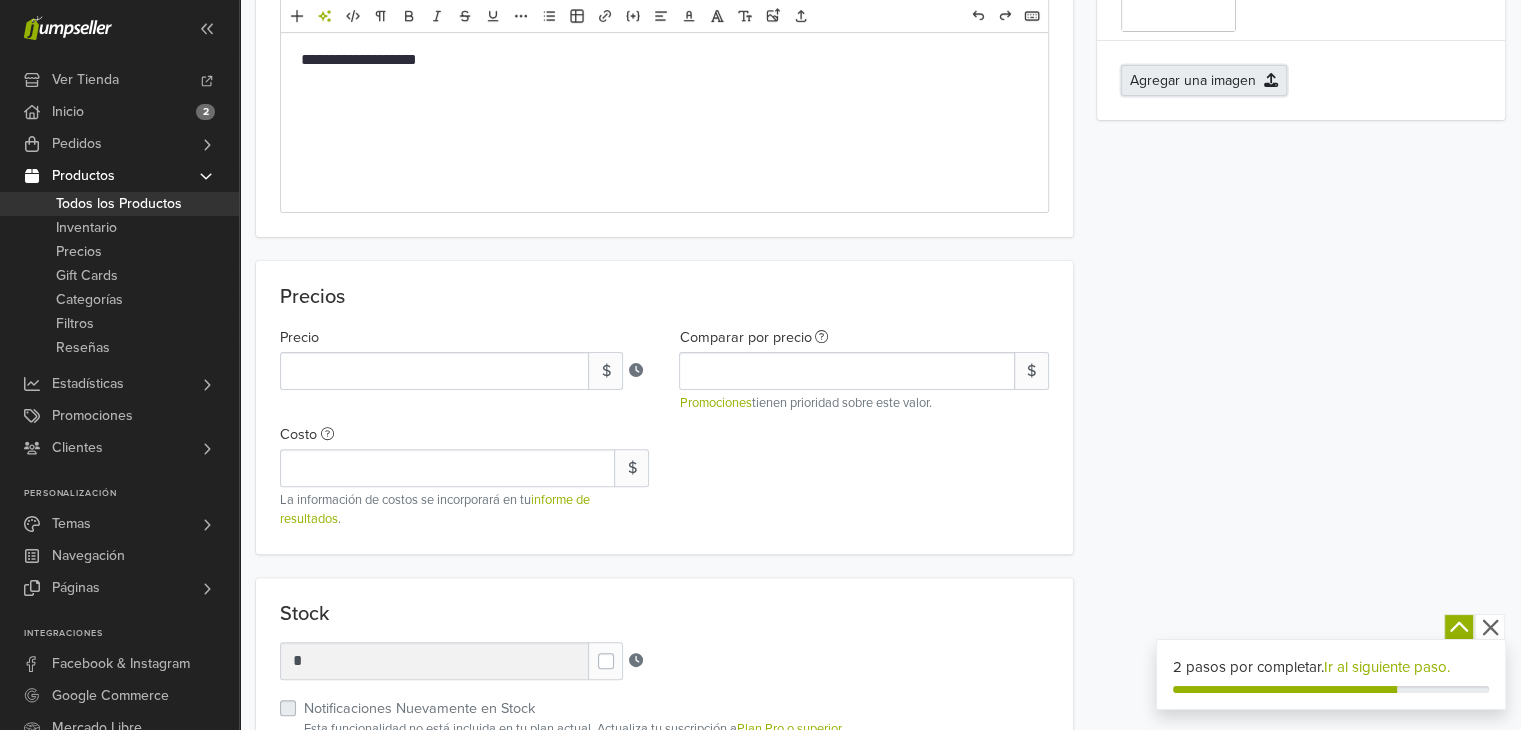 click on "Agregar una imagen" at bounding box center (1204, 80) 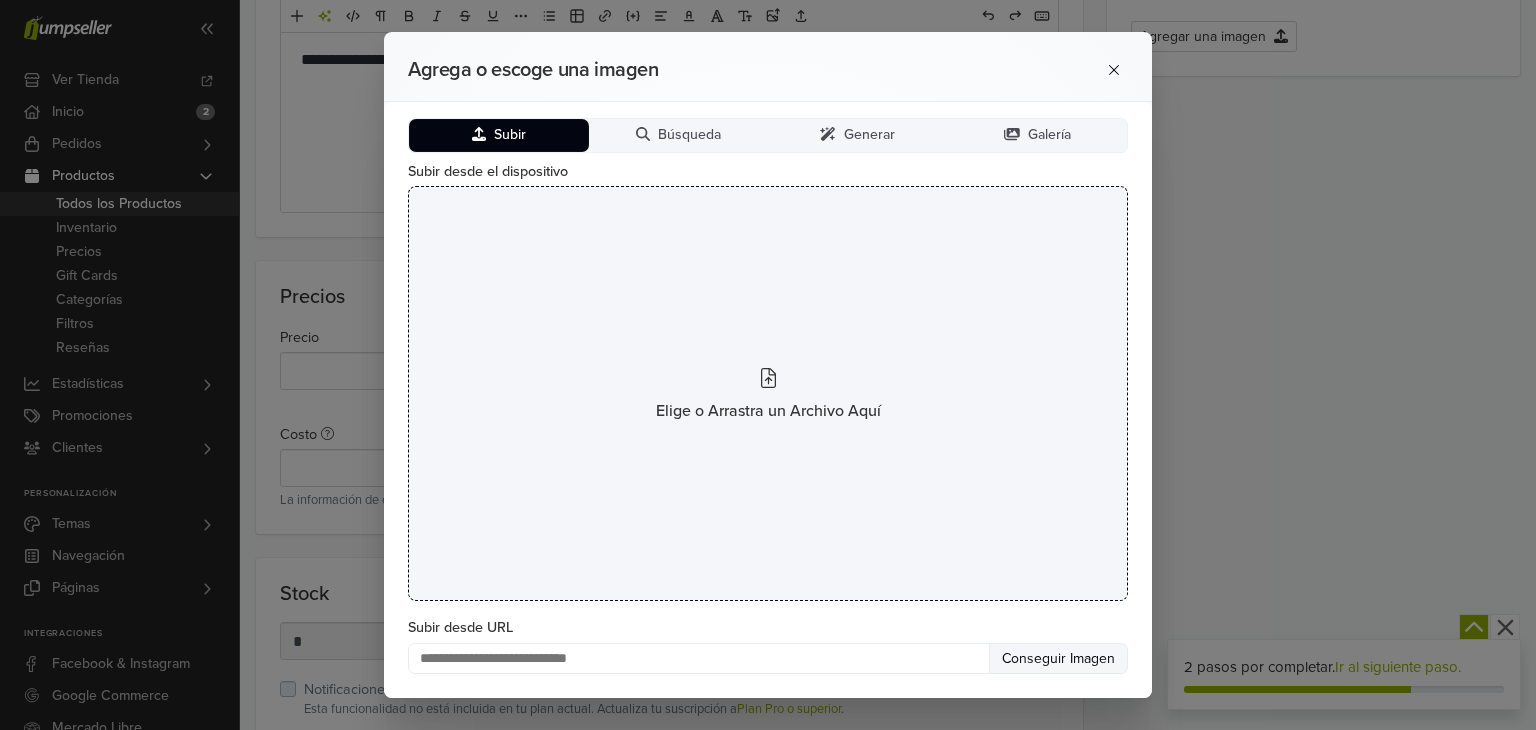 click on "Elige o Arrastra un Archivo Aquí" at bounding box center (768, 393) 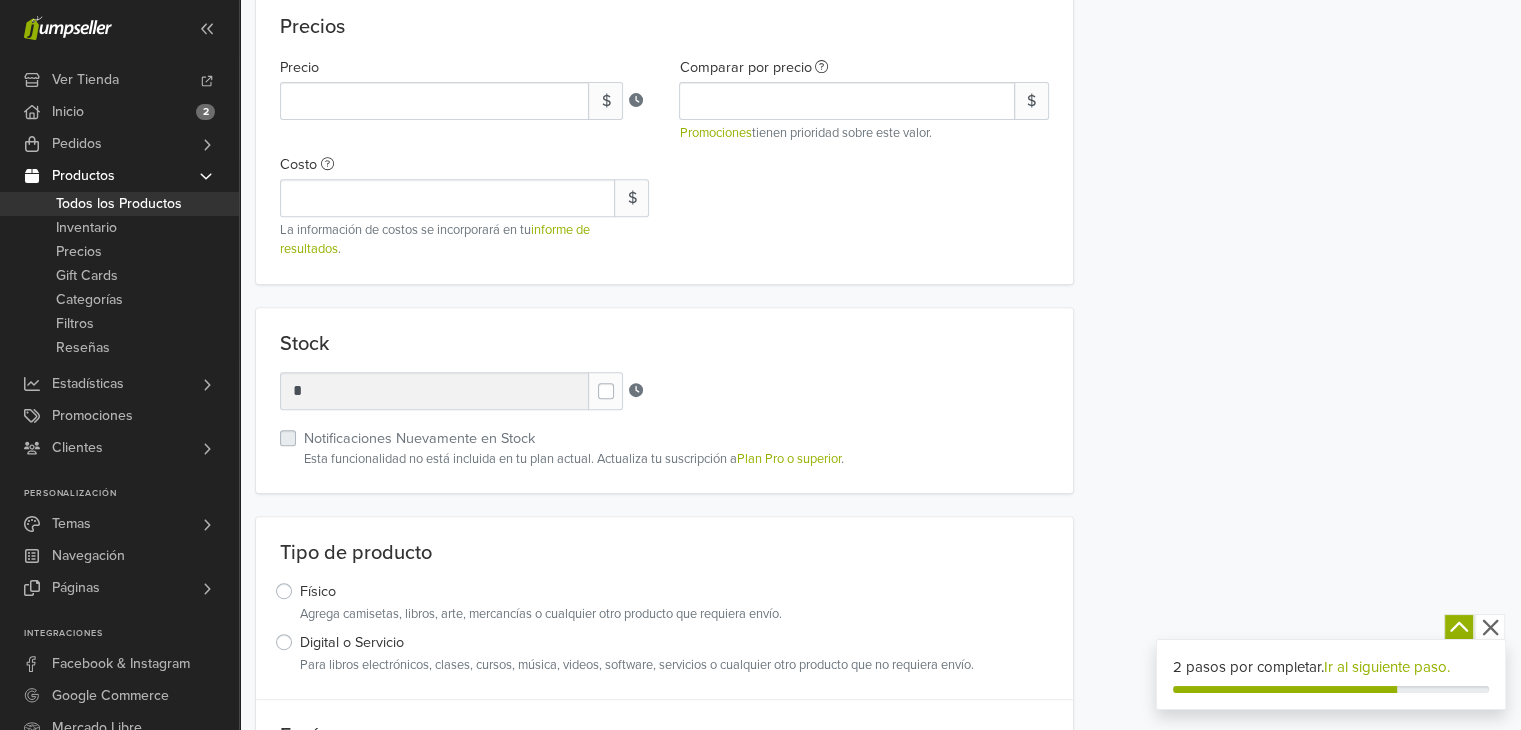 scroll, scrollTop: 824, scrollLeft: 0, axis: vertical 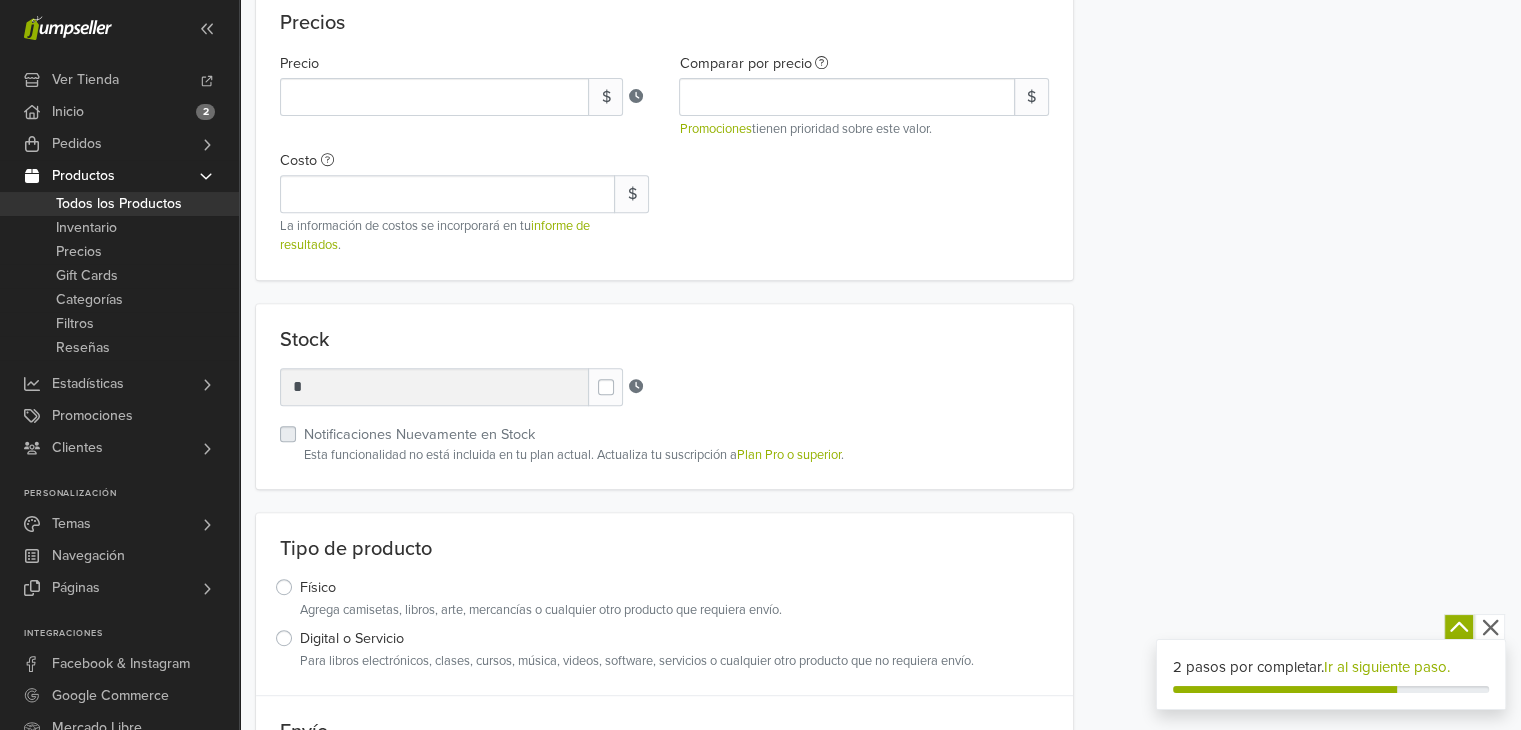 click at bounding box center [622, 377] 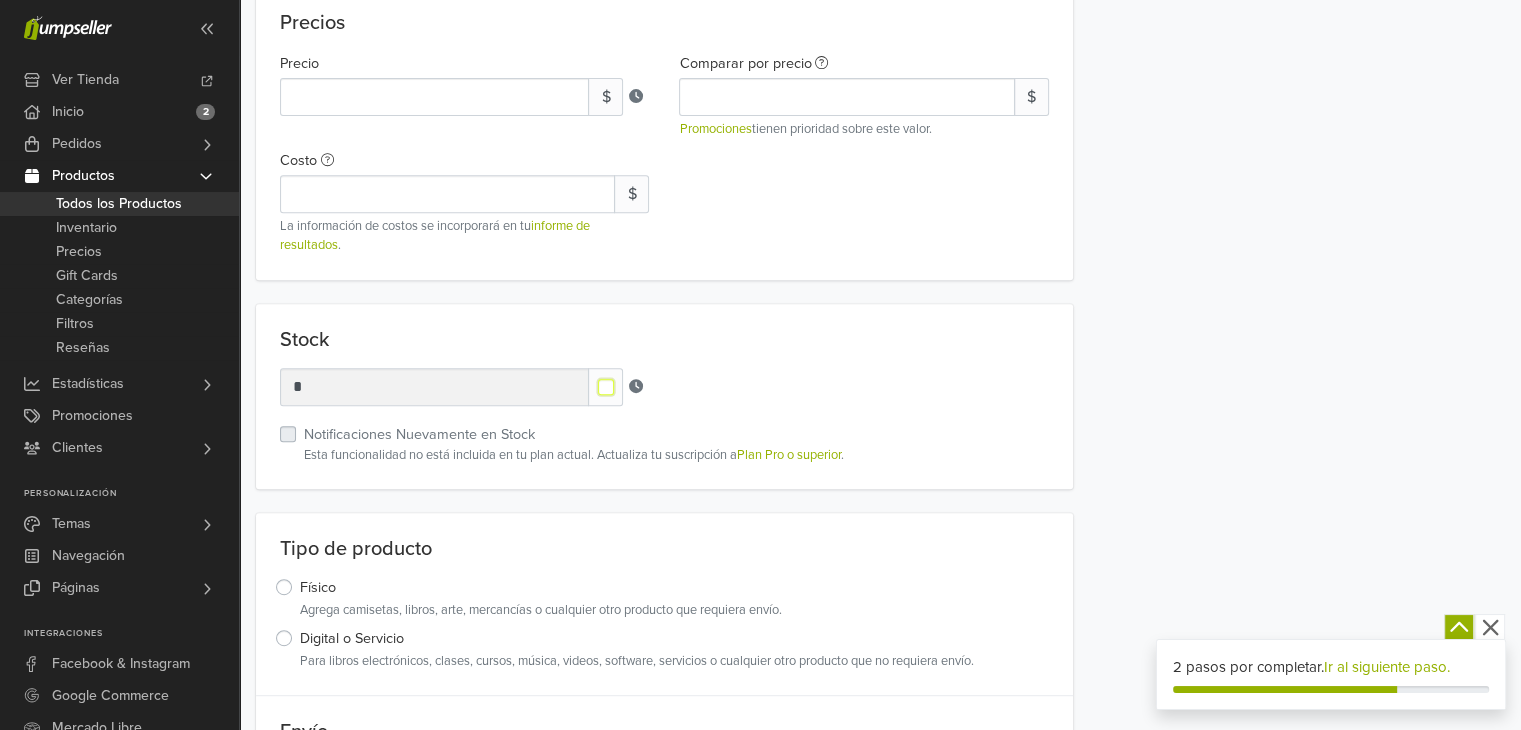 type on "*" 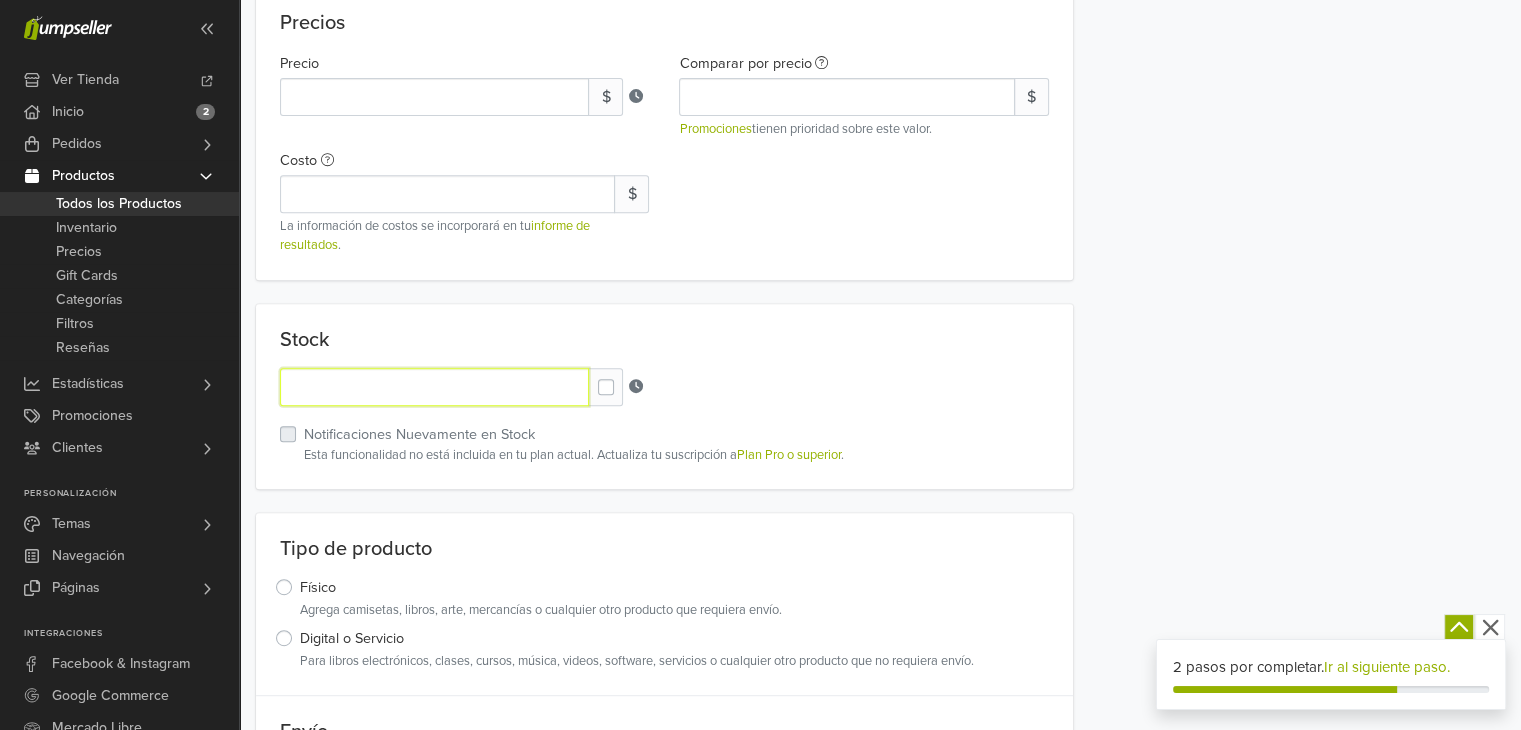 click on "*" at bounding box center (434, 387) 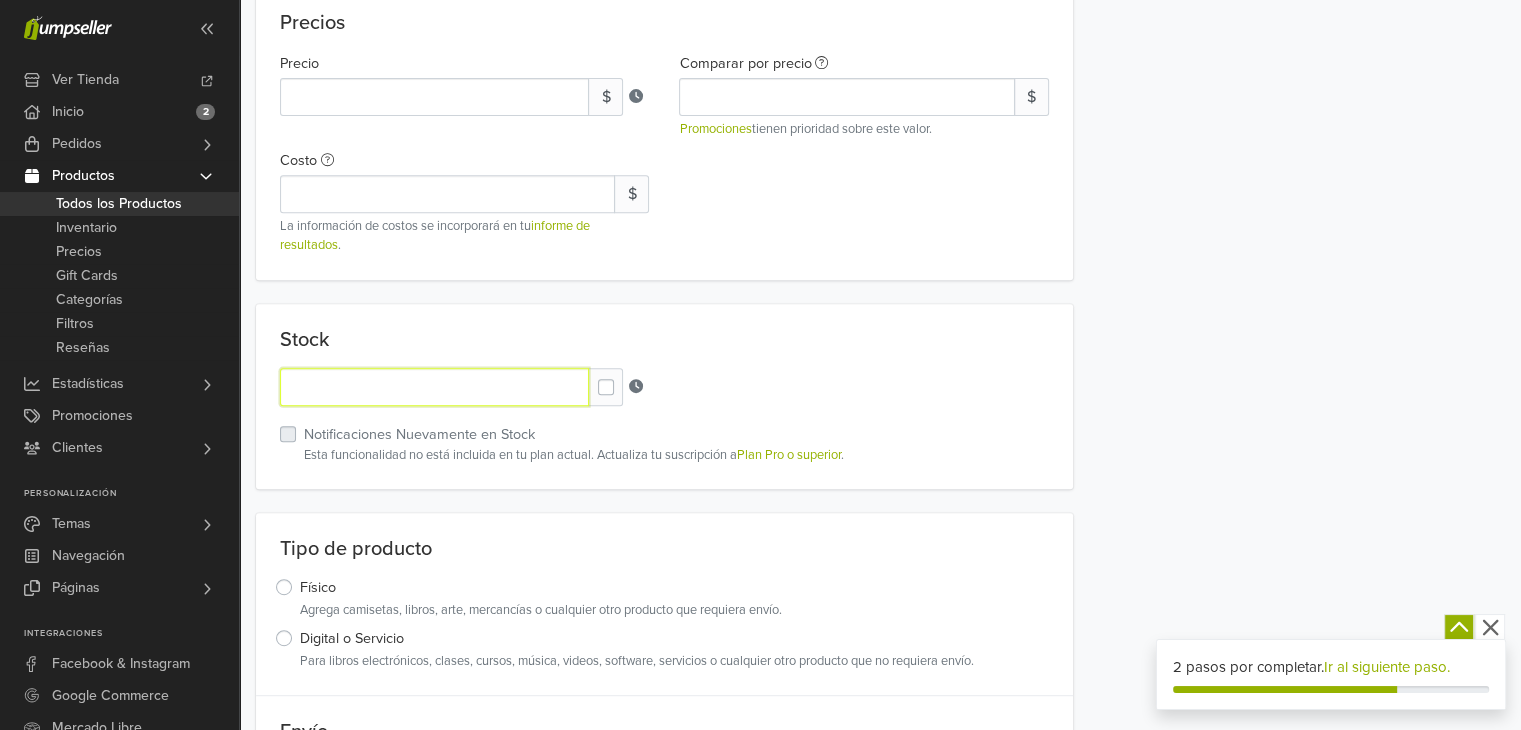 type on "*" 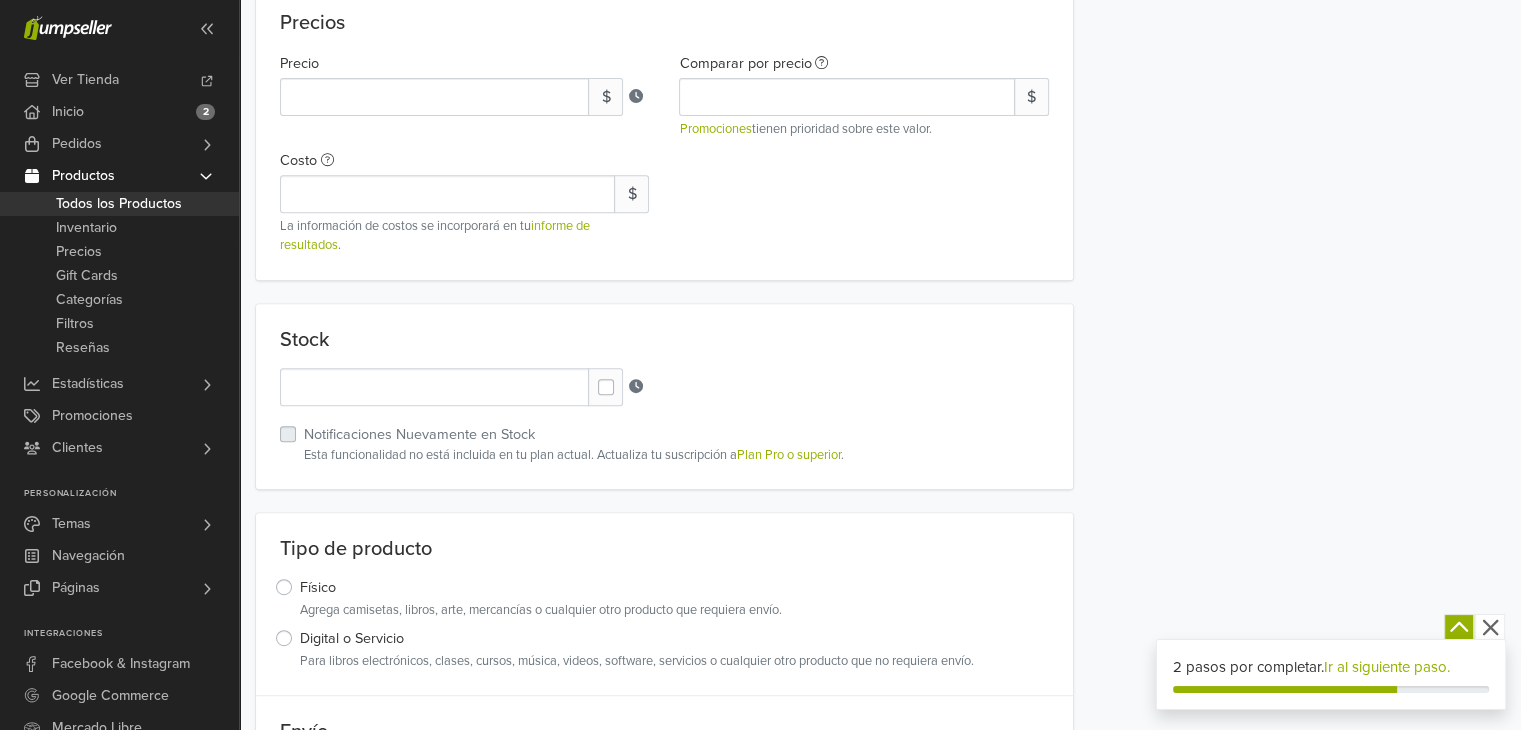 click on "Stock Units *" at bounding box center [664, 387] 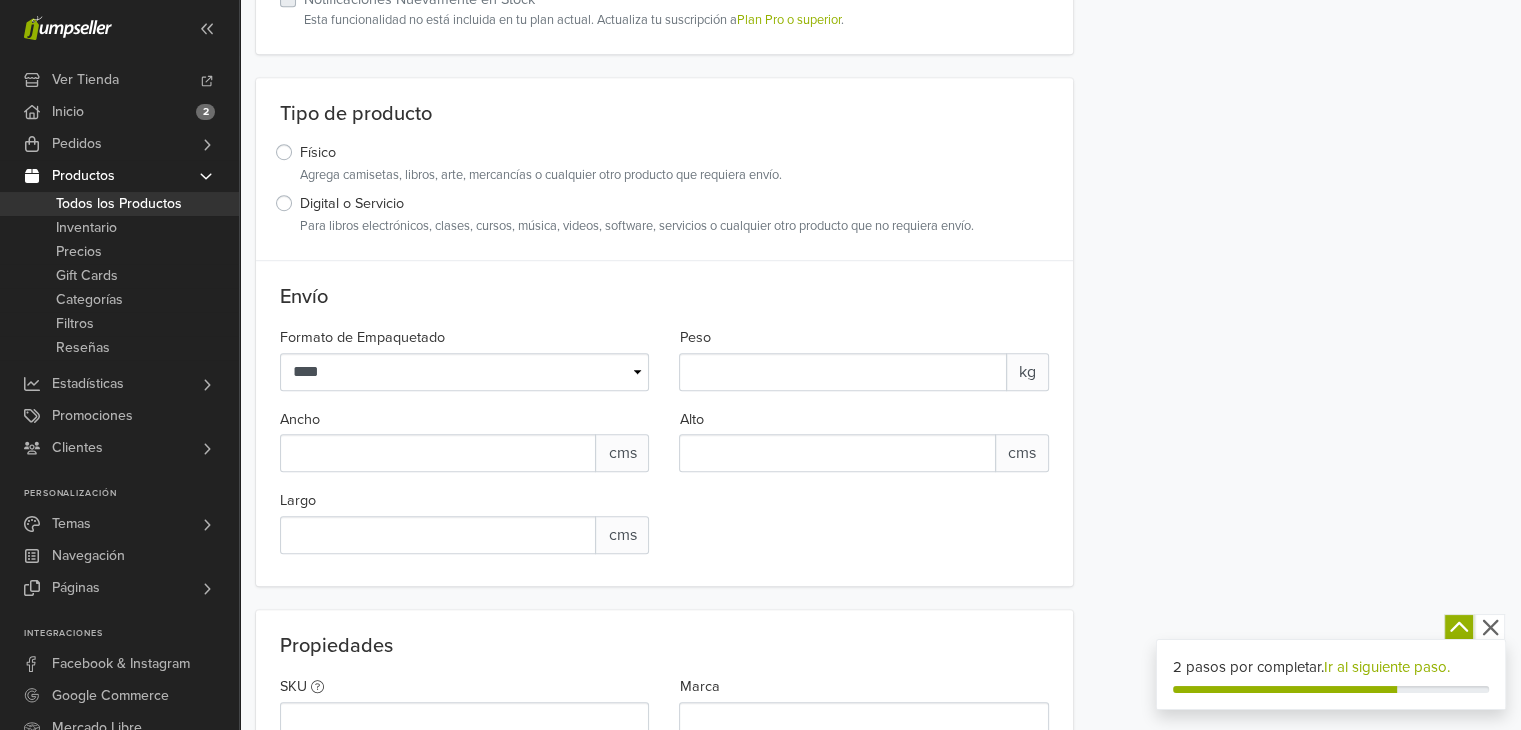 scroll, scrollTop: 1276, scrollLeft: 0, axis: vertical 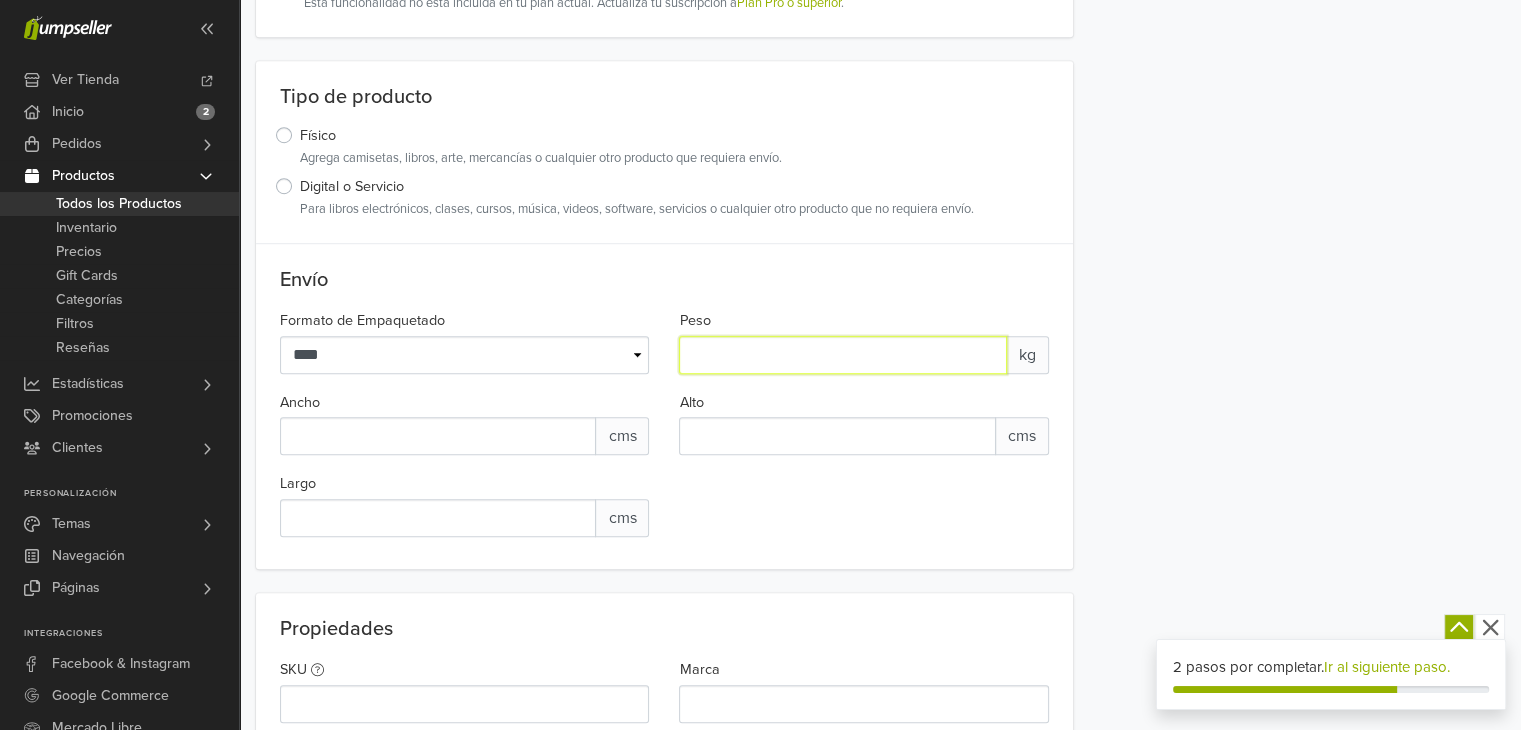 click on "*" at bounding box center [842, 355] 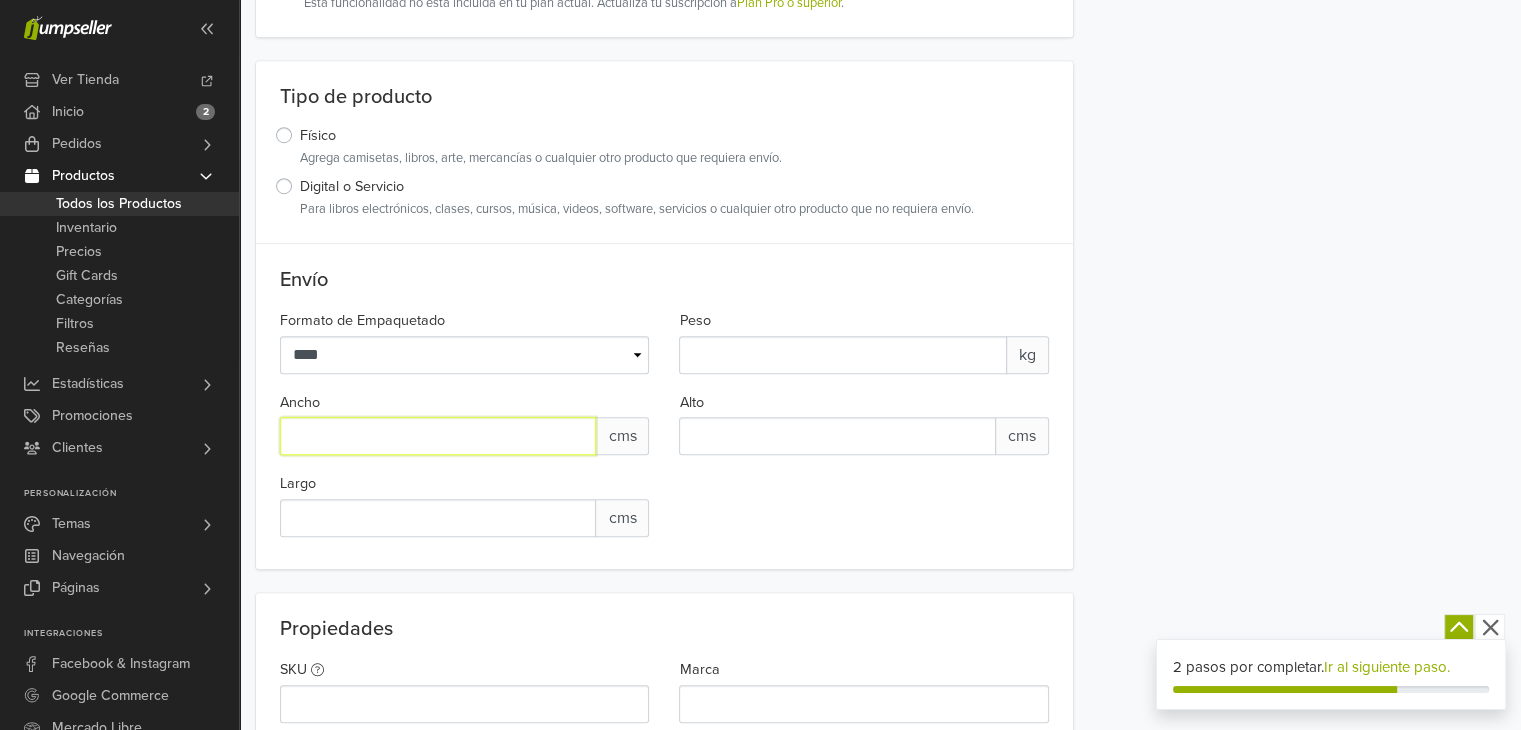 click on "*" at bounding box center [438, 436] 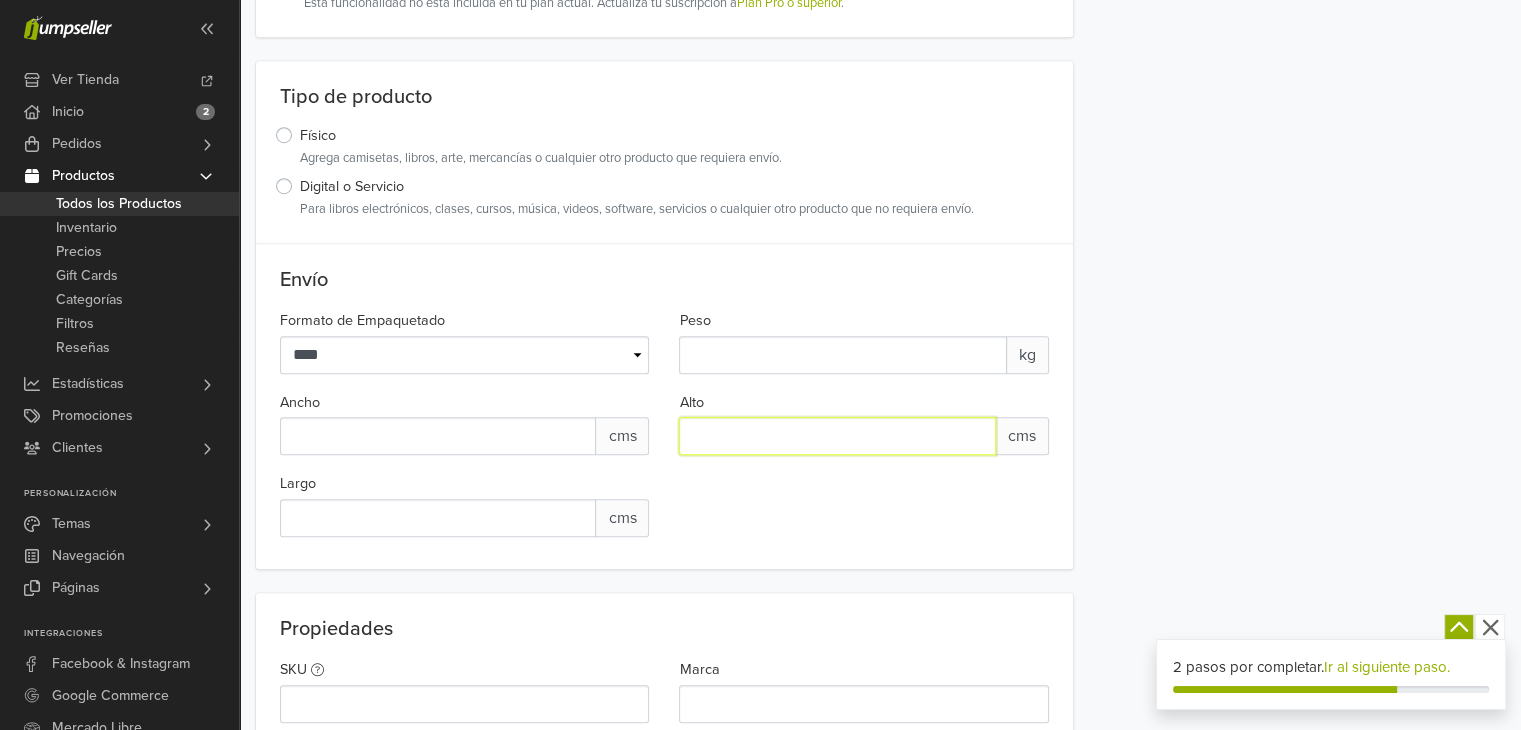 click on "*" at bounding box center (837, 436) 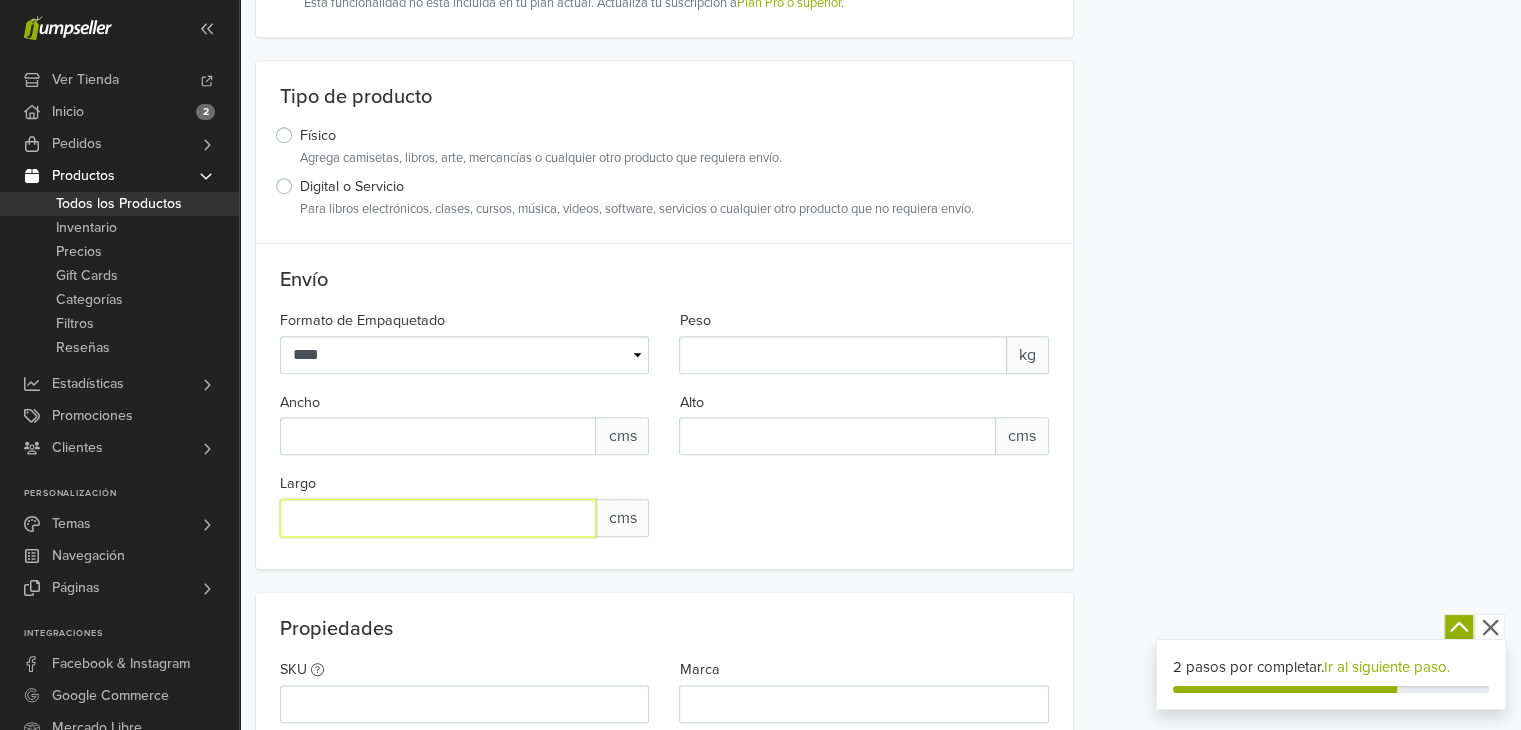 click on "*" at bounding box center (438, 518) 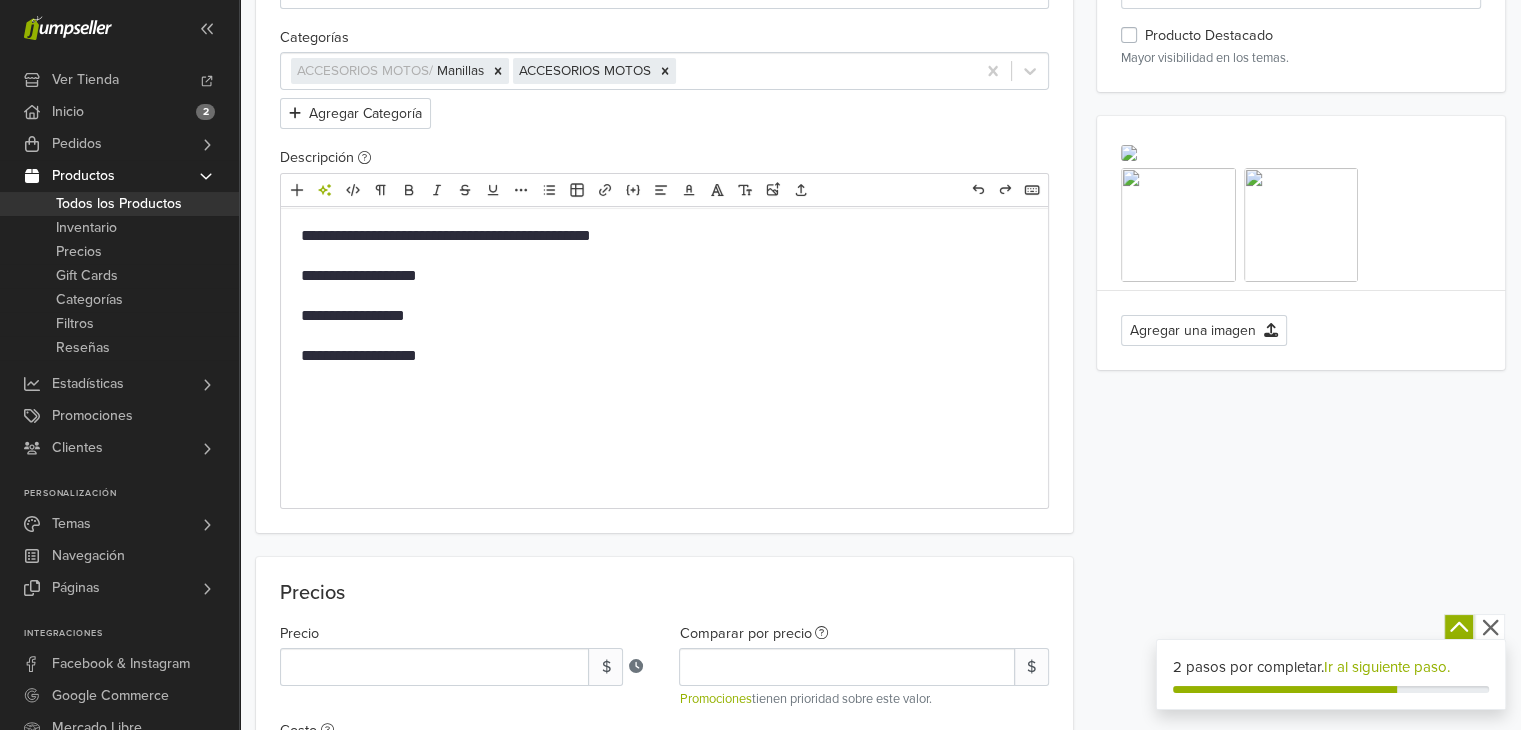 scroll, scrollTop: 0, scrollLeft: 0, axis: both 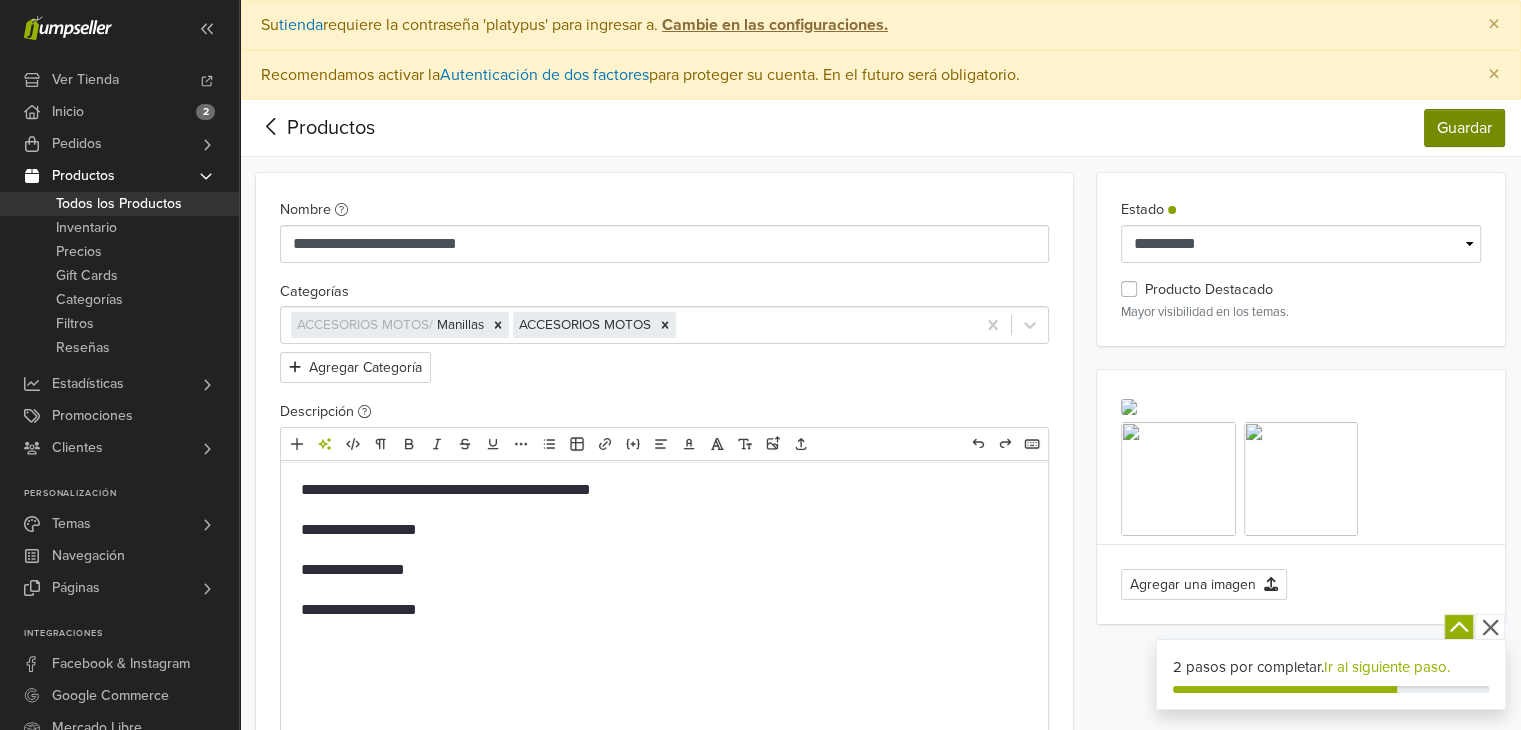 type on "**" 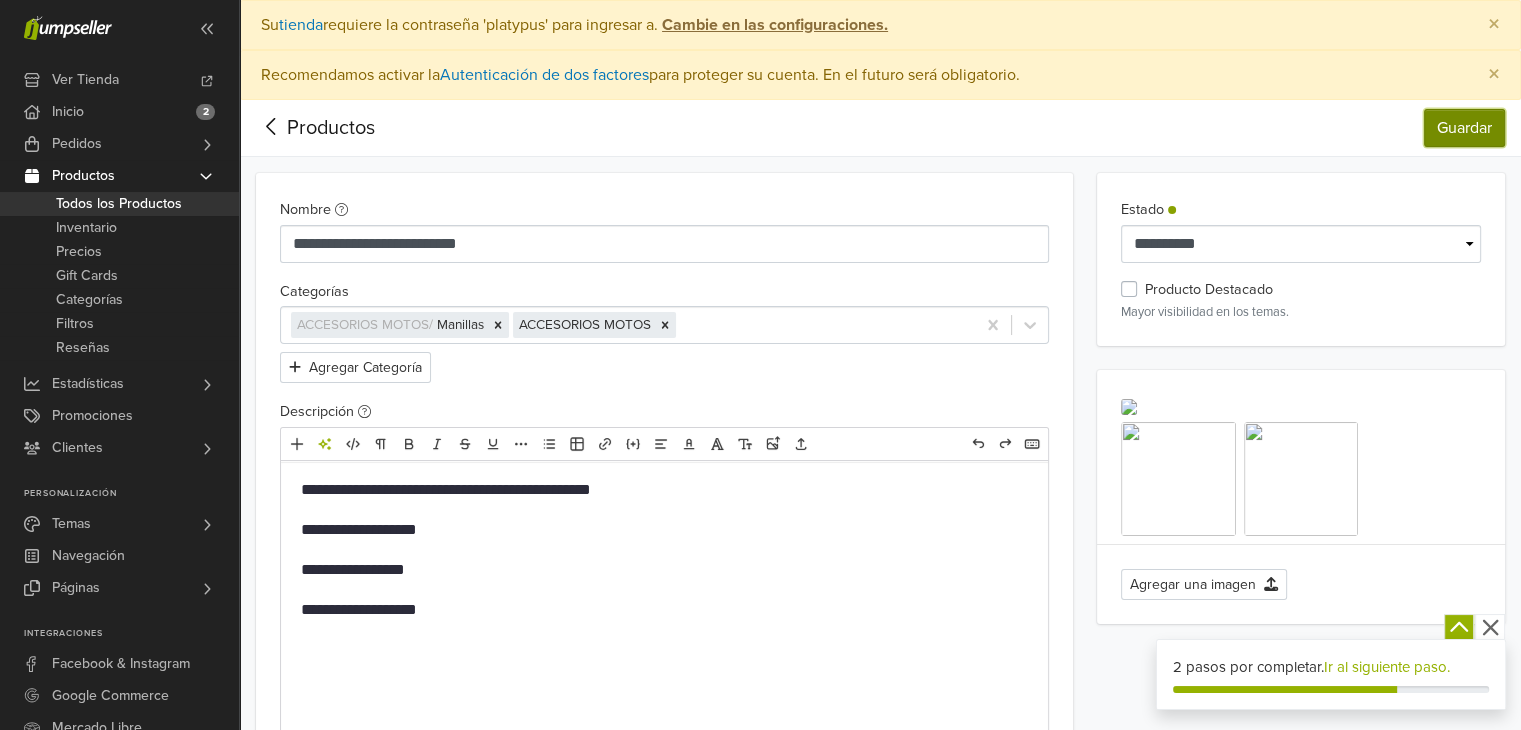 click on "Guardar" at bounding box center (1464, 128) 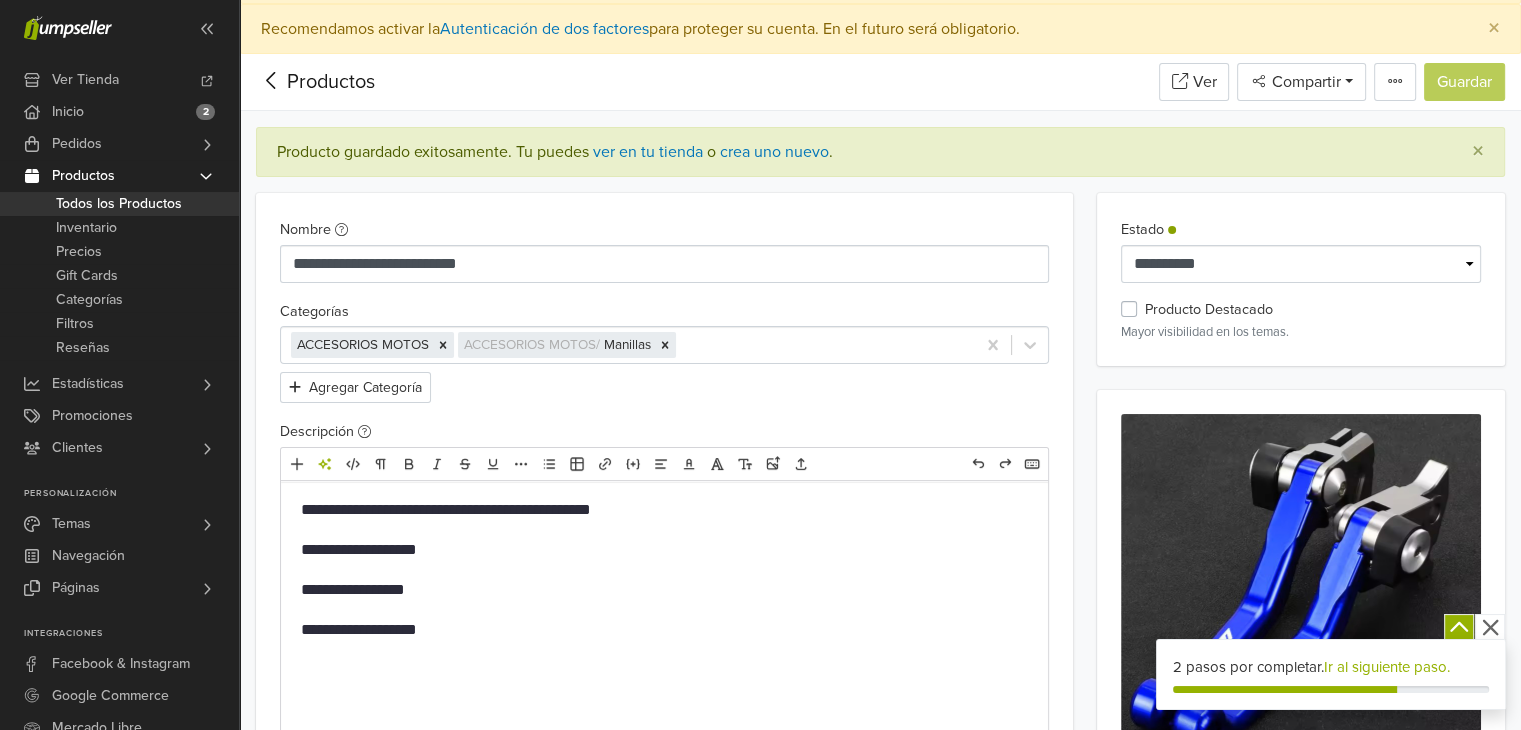 scroll, scrollTop: 47, scrollLeft: 0, axis: vertical 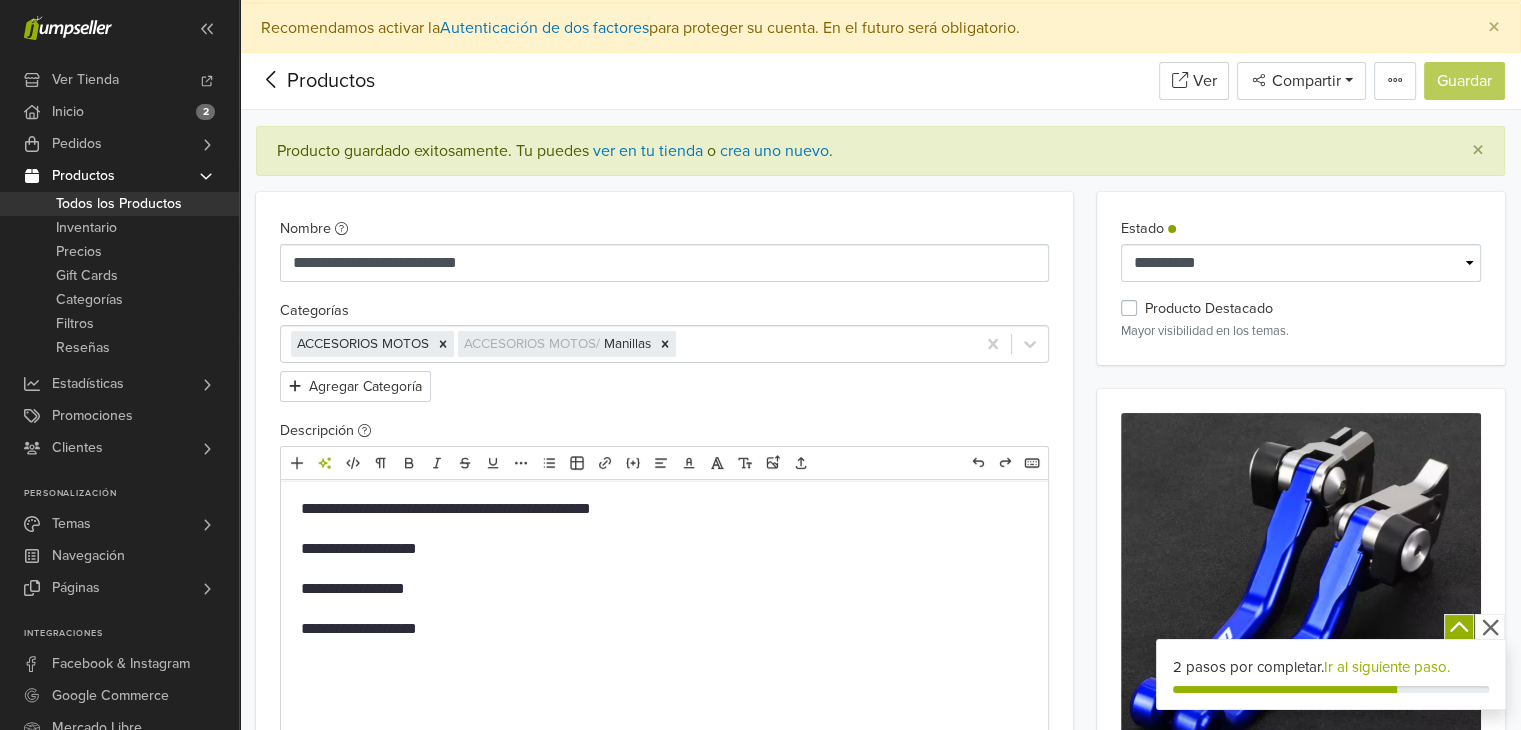 click on "Todos los Productos" at bounding box center (119, 204) 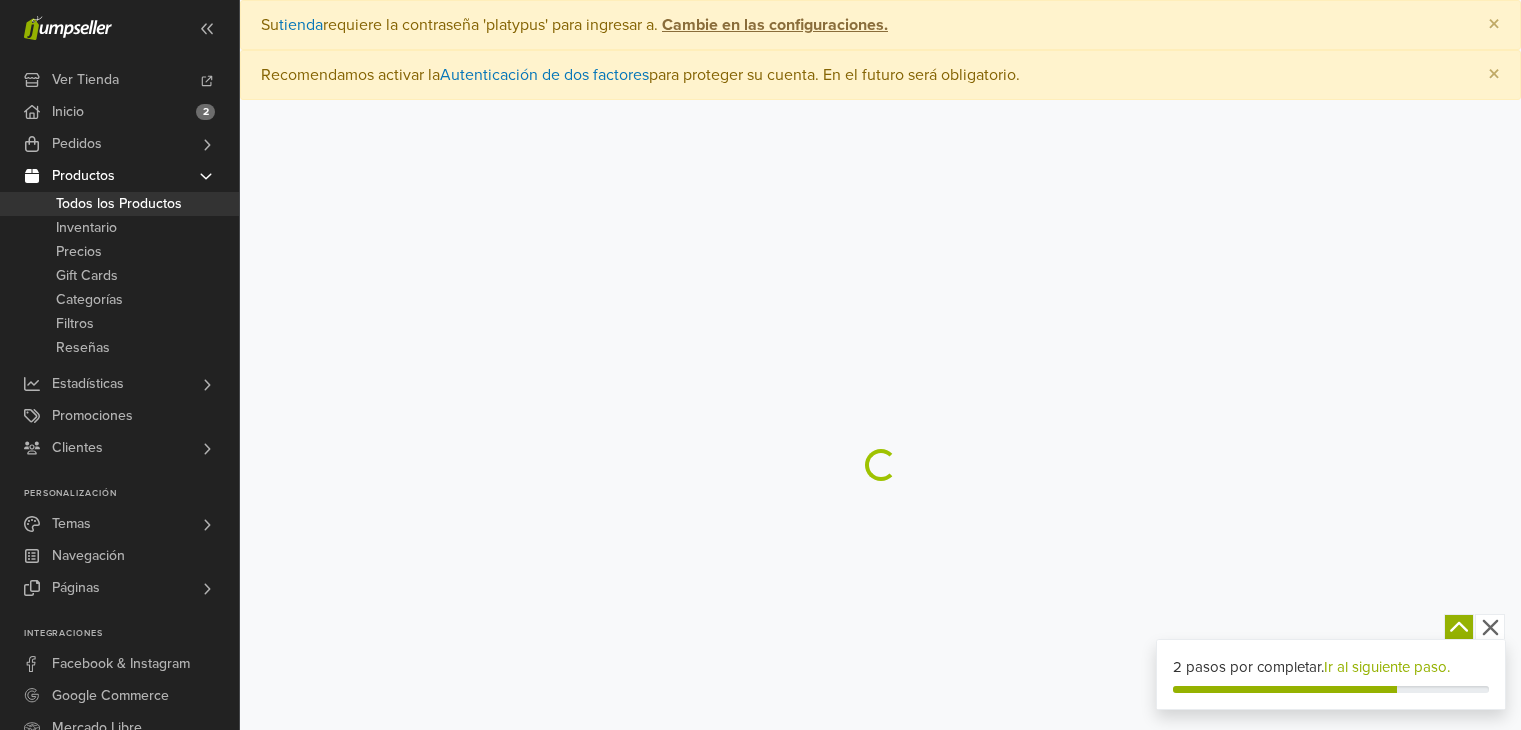 scroll, scrollTop: 0, scrollLeft: 0, axis: both 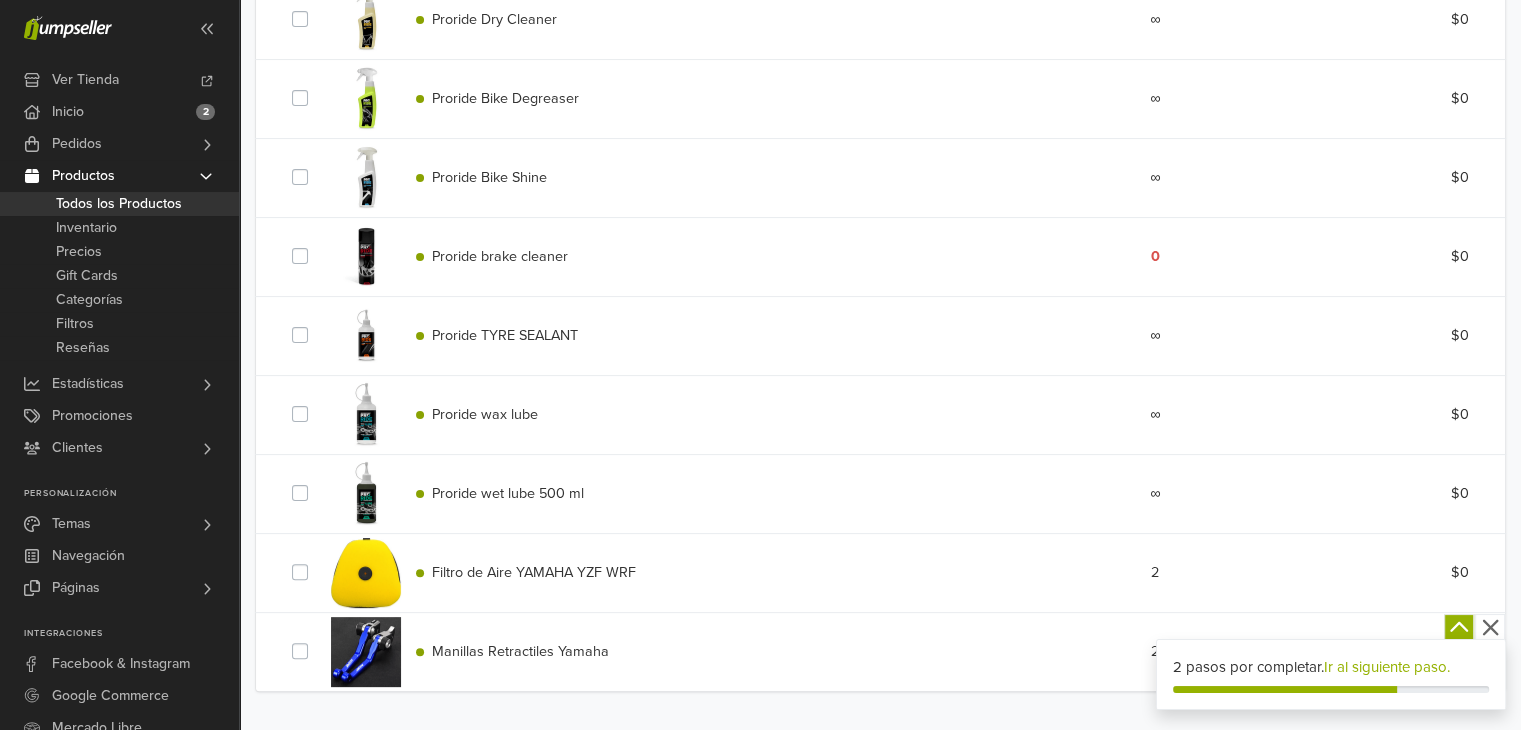 click 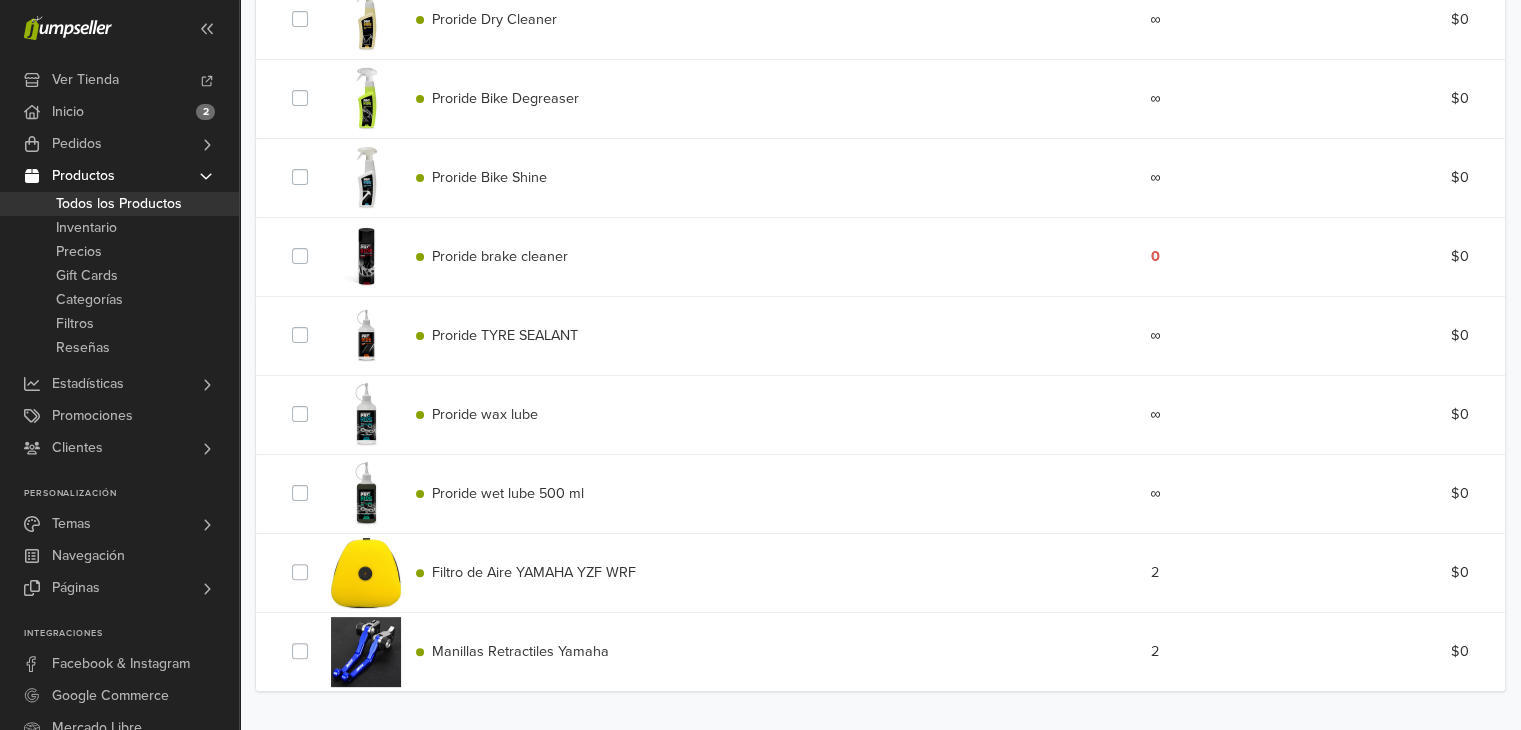 scroll, scrollTop: 0, scrollLeft: 0, axis: both 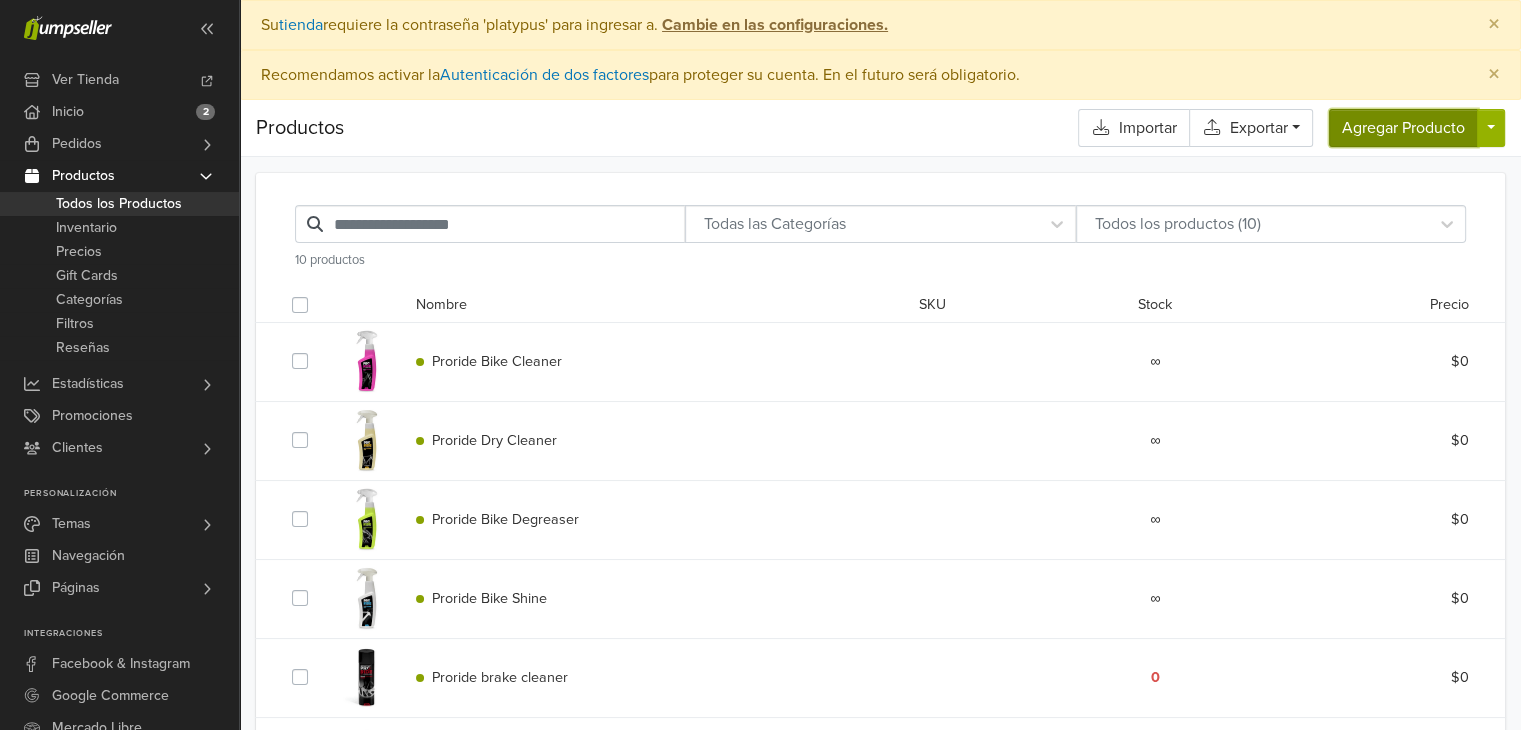 drag, startPoint x: 1421, startPoint y: 125, endPoint x: 1448, endPoint y: 121, distance: 27.294687 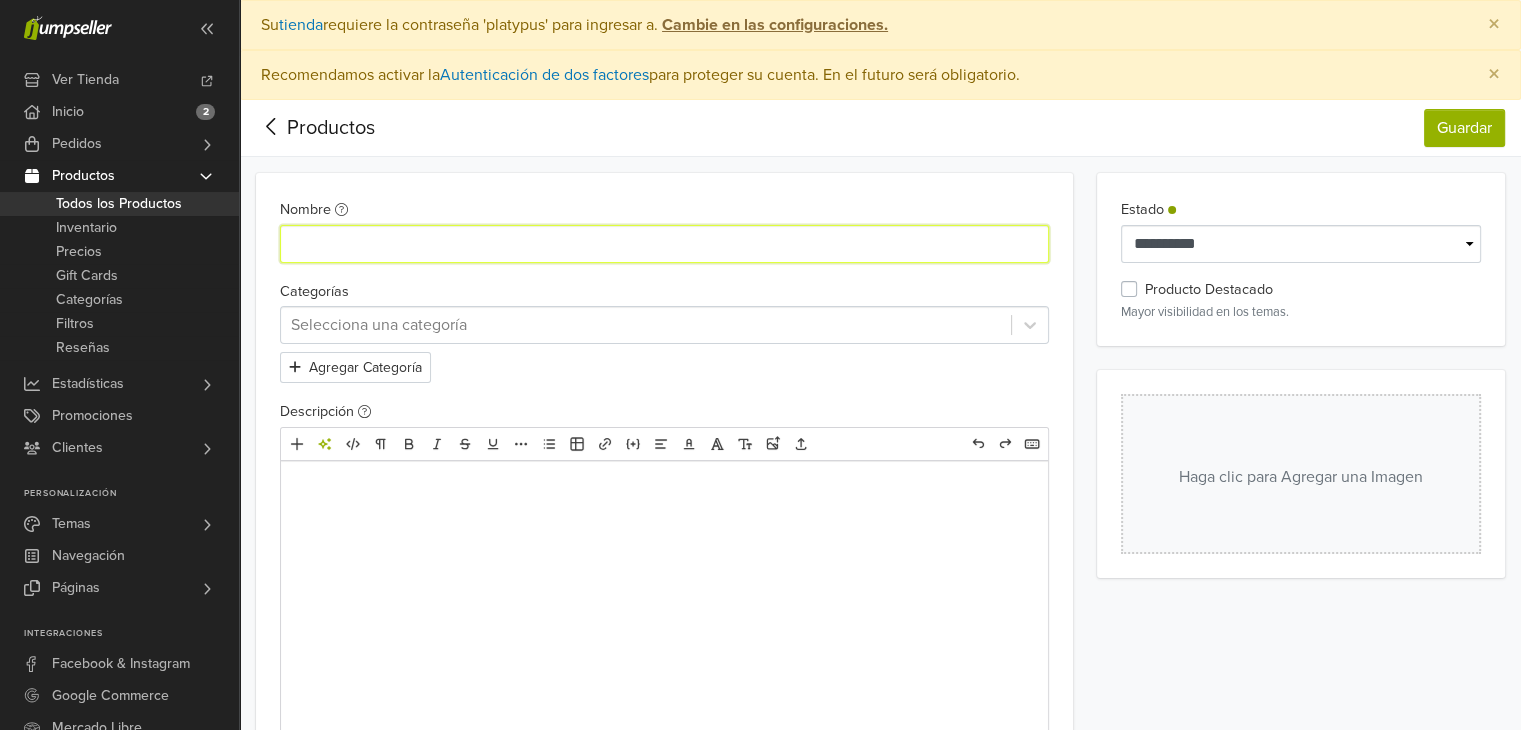 click on "Nombre" at bounding box center (664, 244) 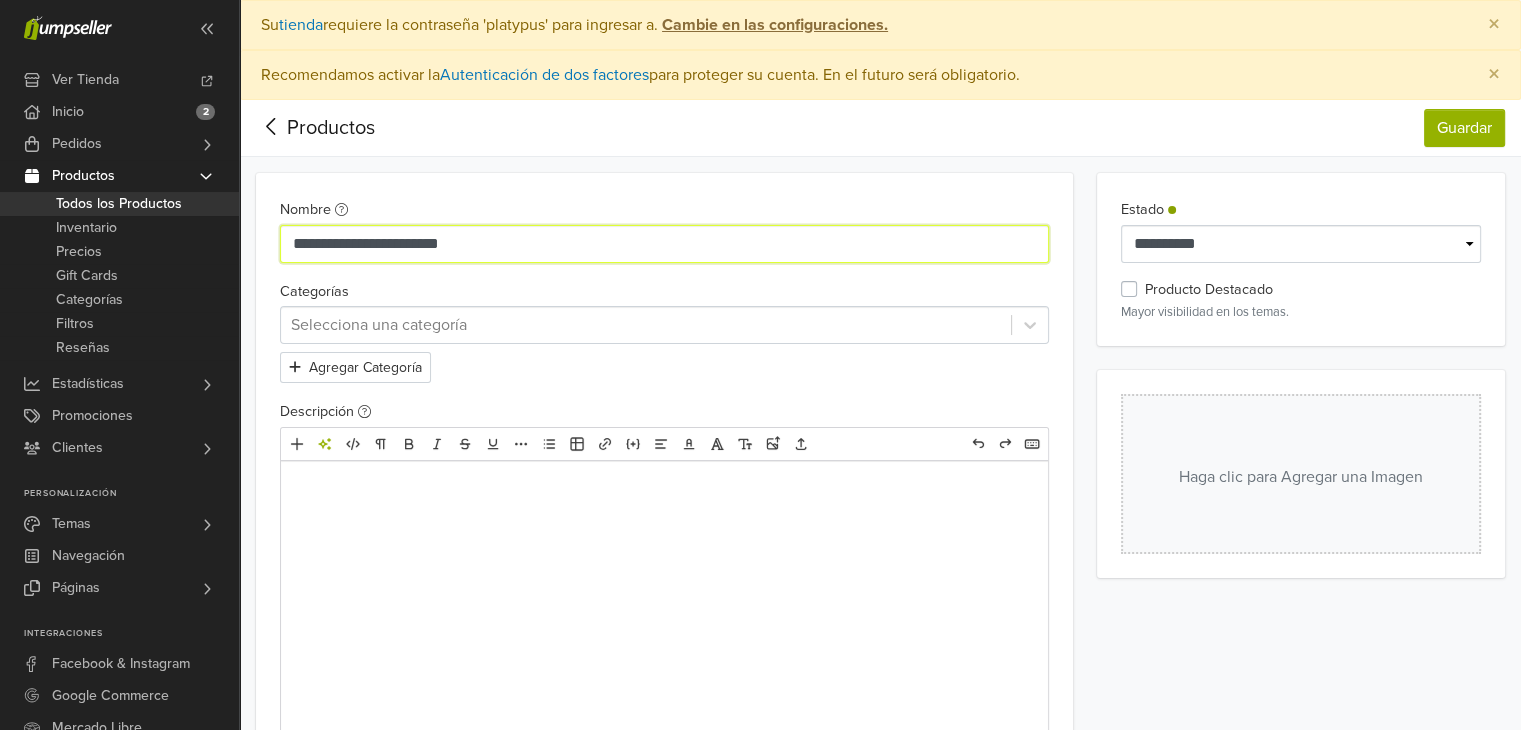type on "**********" 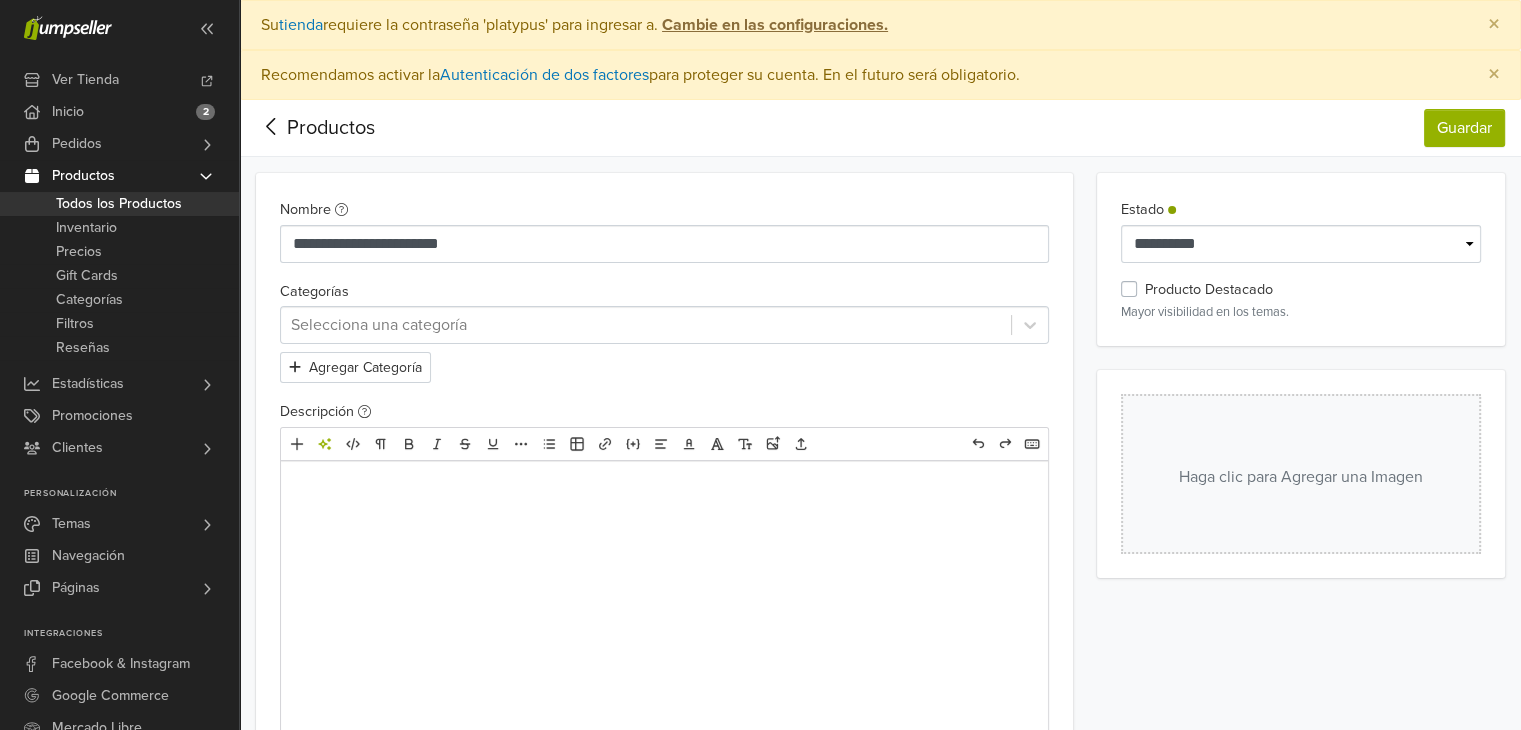 click at bounding box center [646, 325] 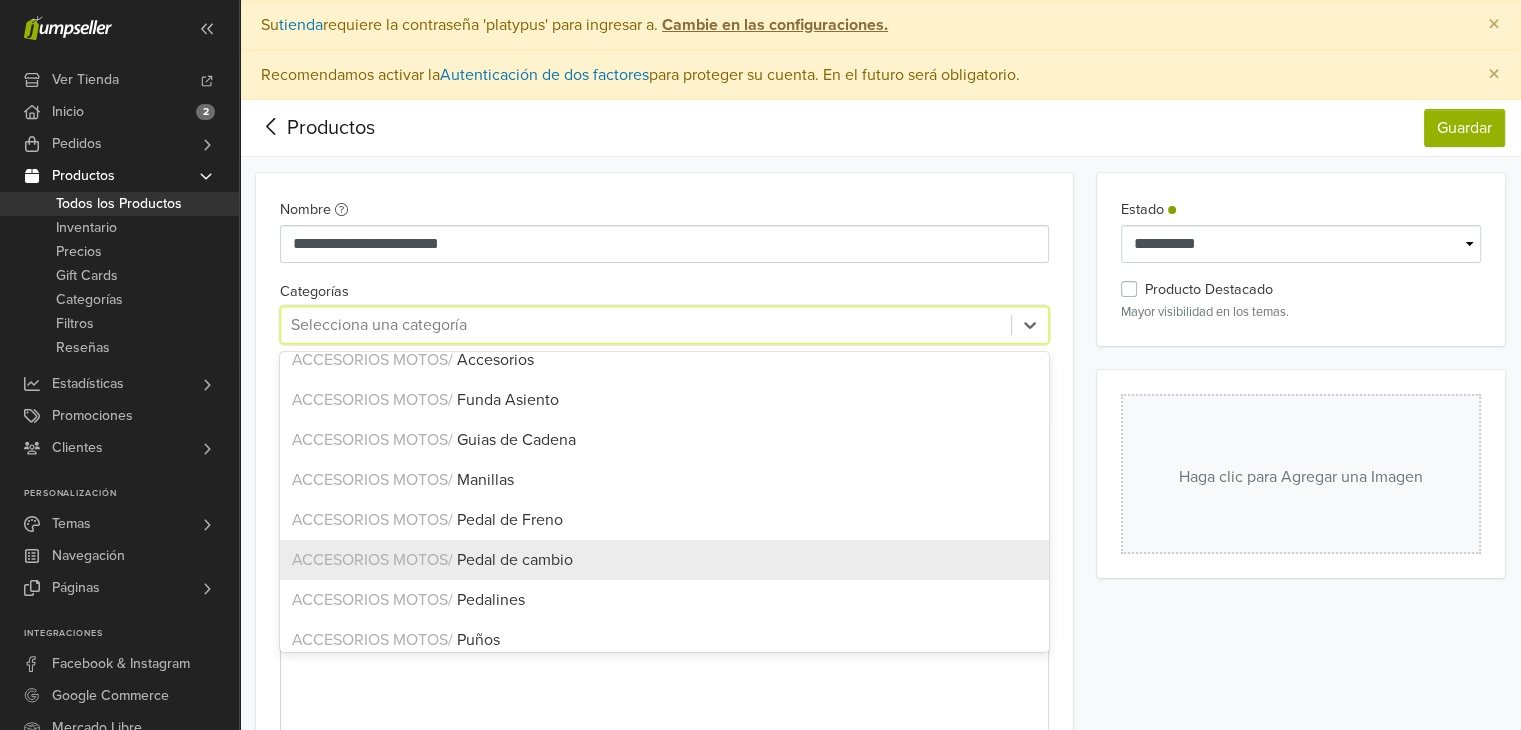 scroll, scrollTop: 64, scrollLeft: 0, axis: vertical 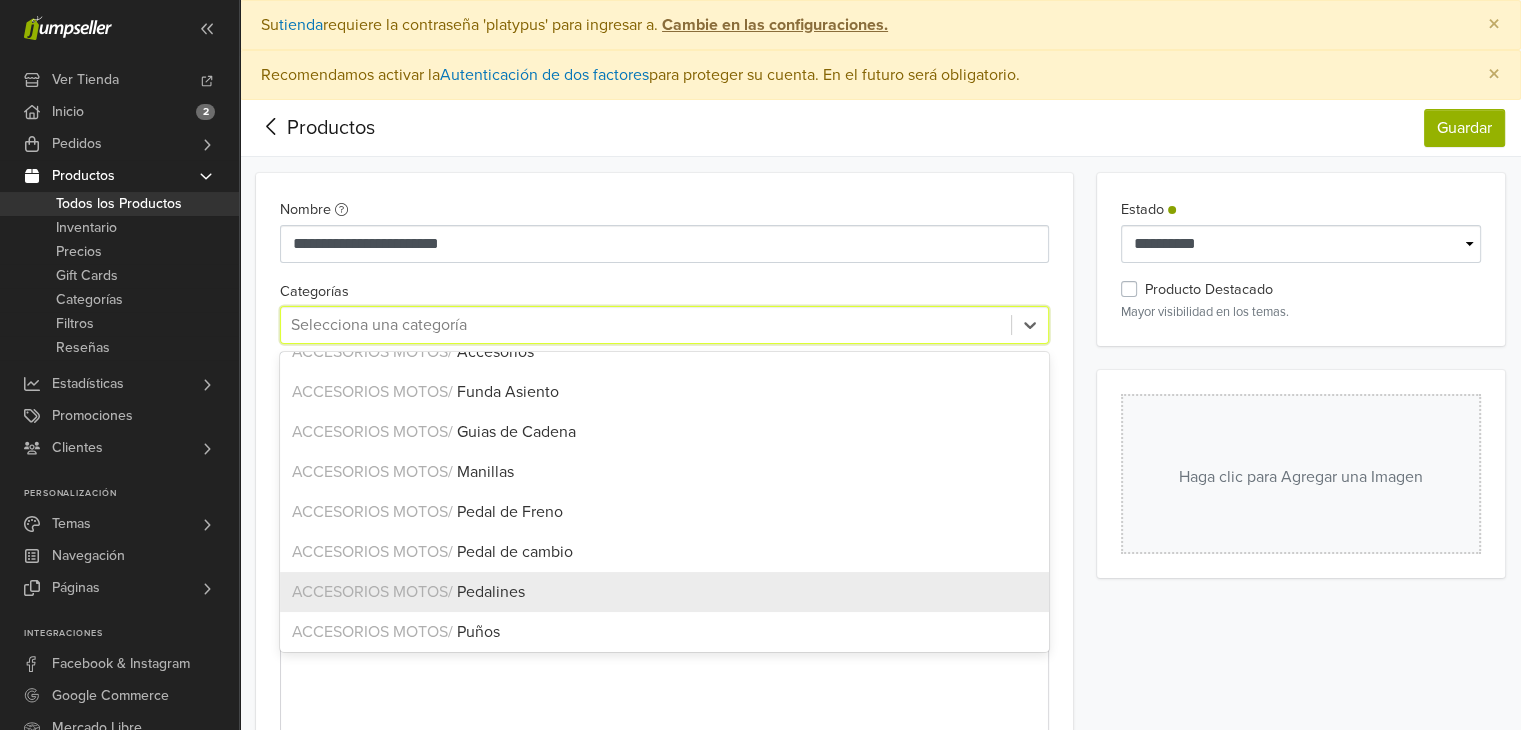 click on "Pedalines" at bounding box center (491, 592) 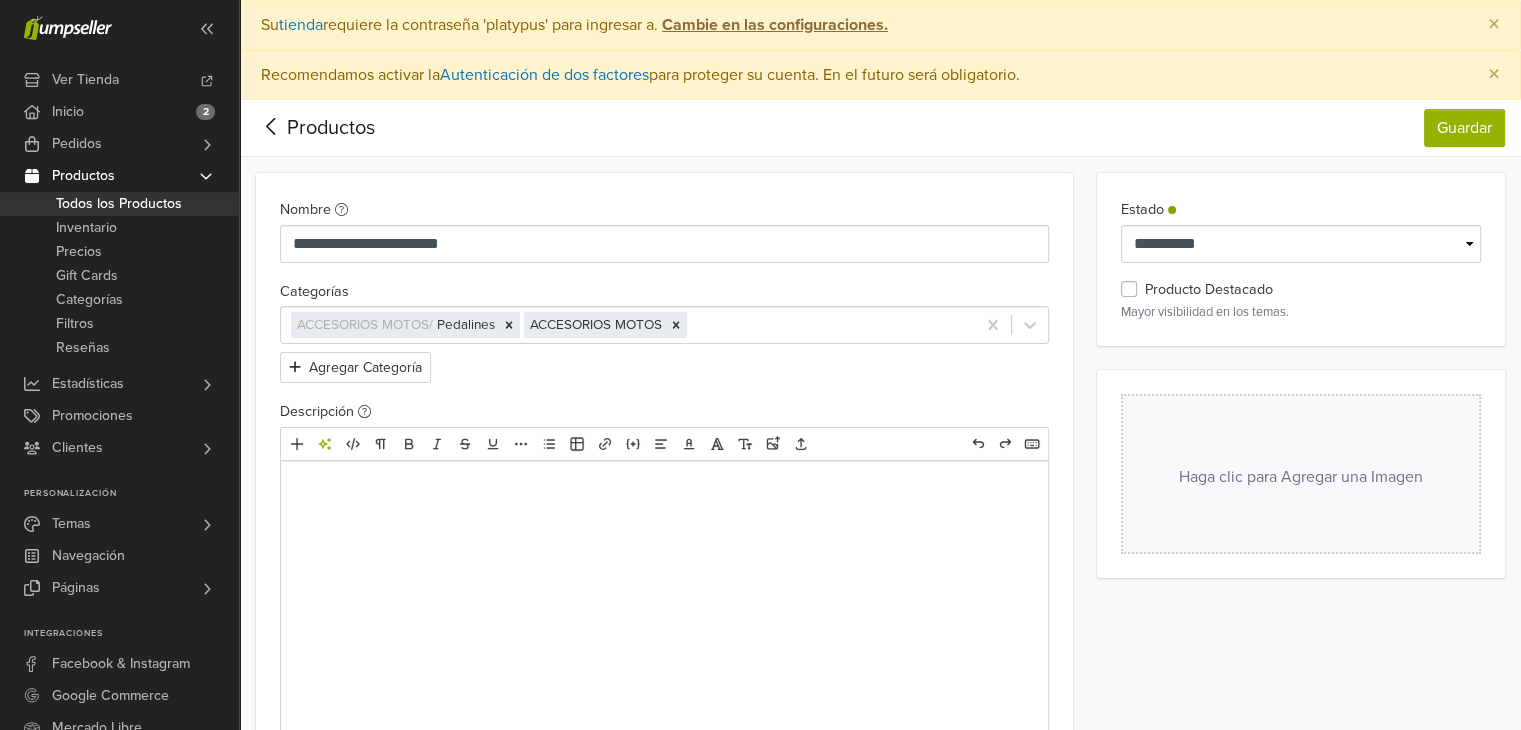 click at bounding box center [664, 489] 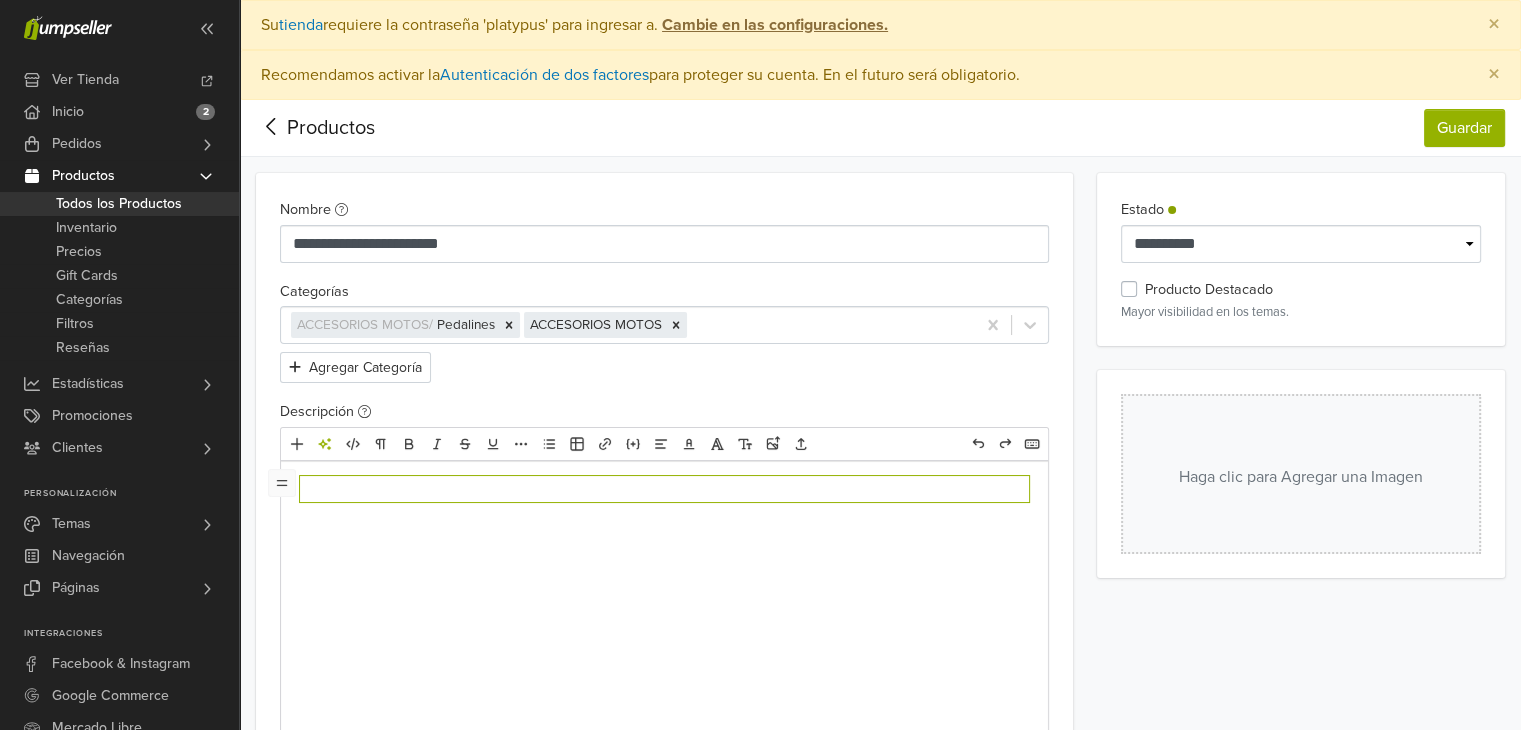 type 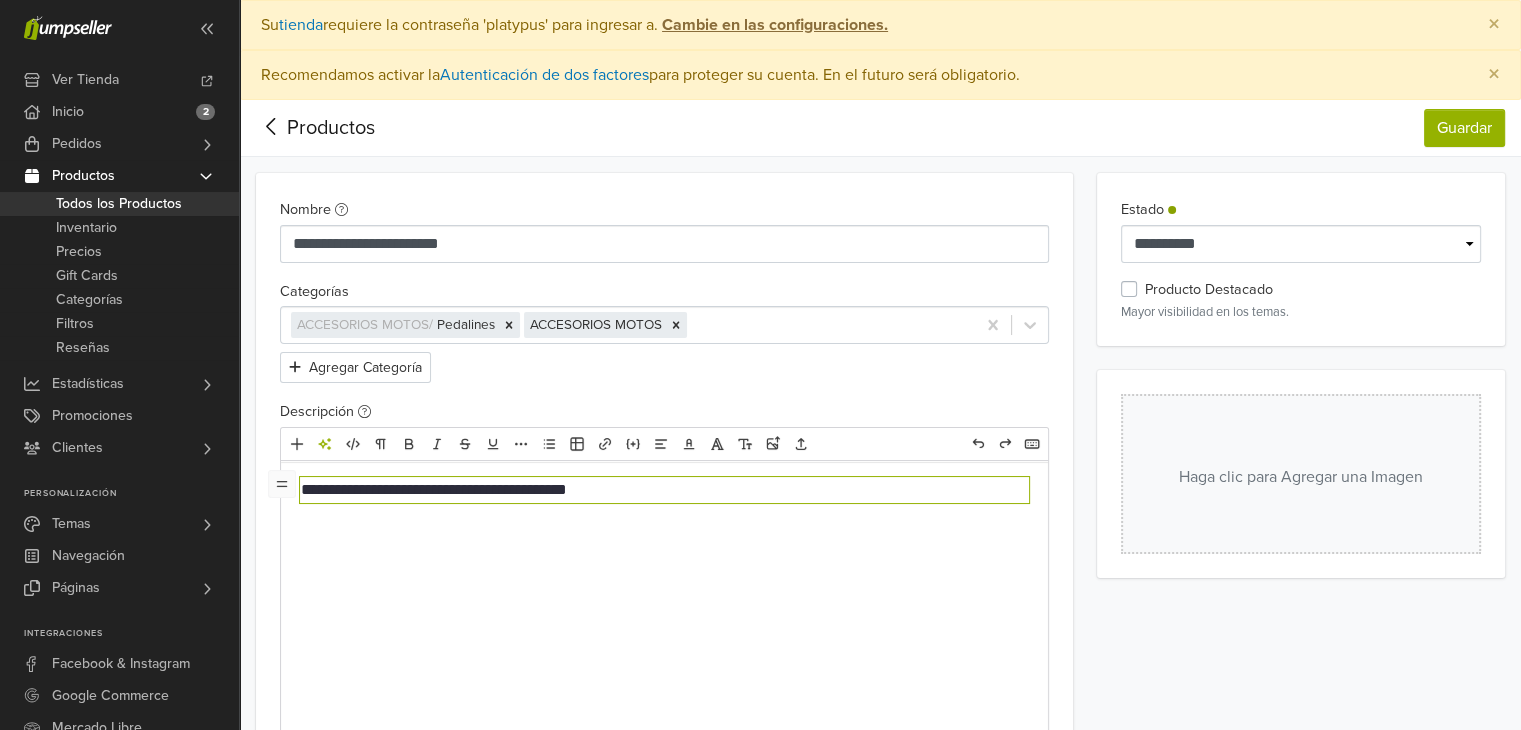 scroll, scrollTop: 7, scrollLeft: 0, axis: vertical 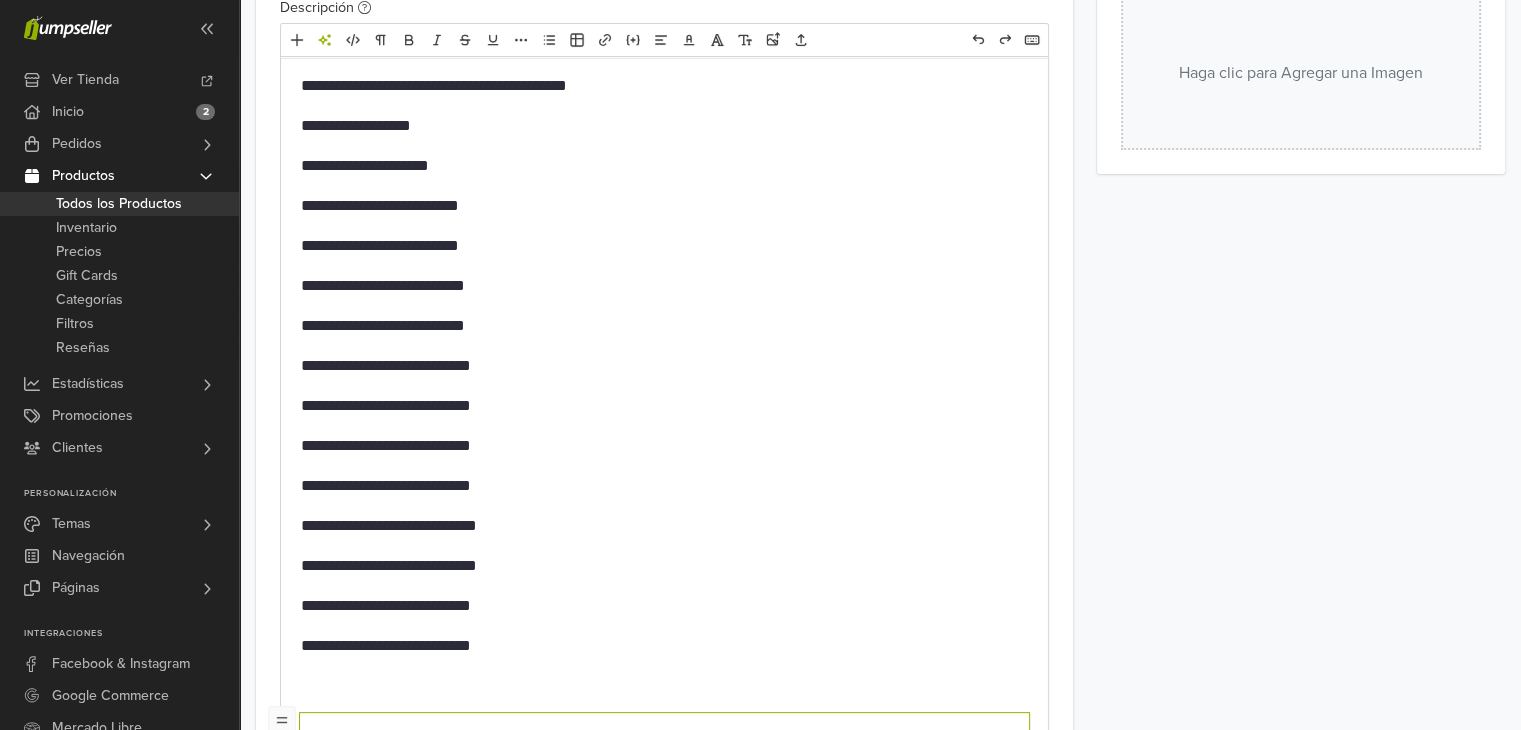 click on "**********" at bounding box center (664, 646) 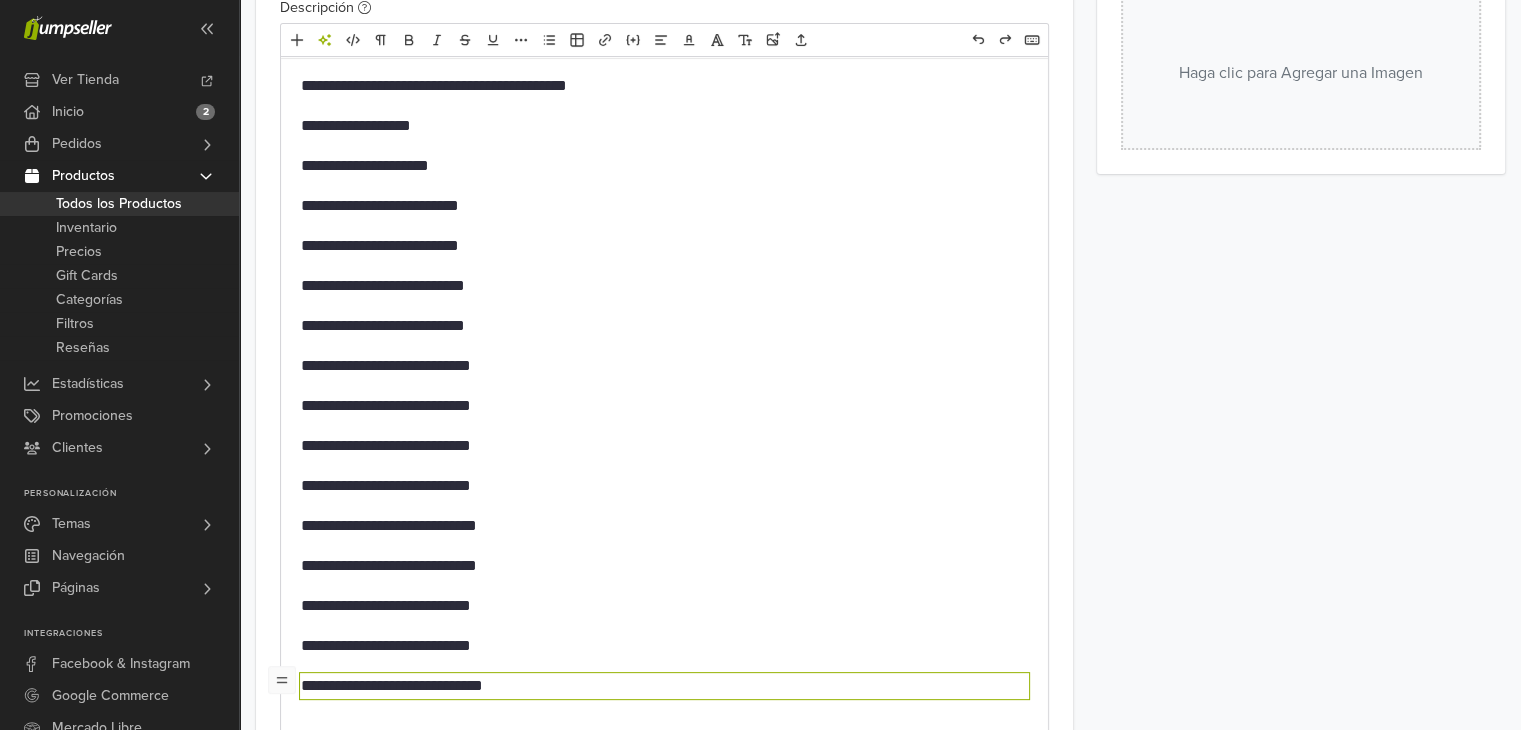 scroll, scrollTop: 0, scrollLeft: 0, axis: both 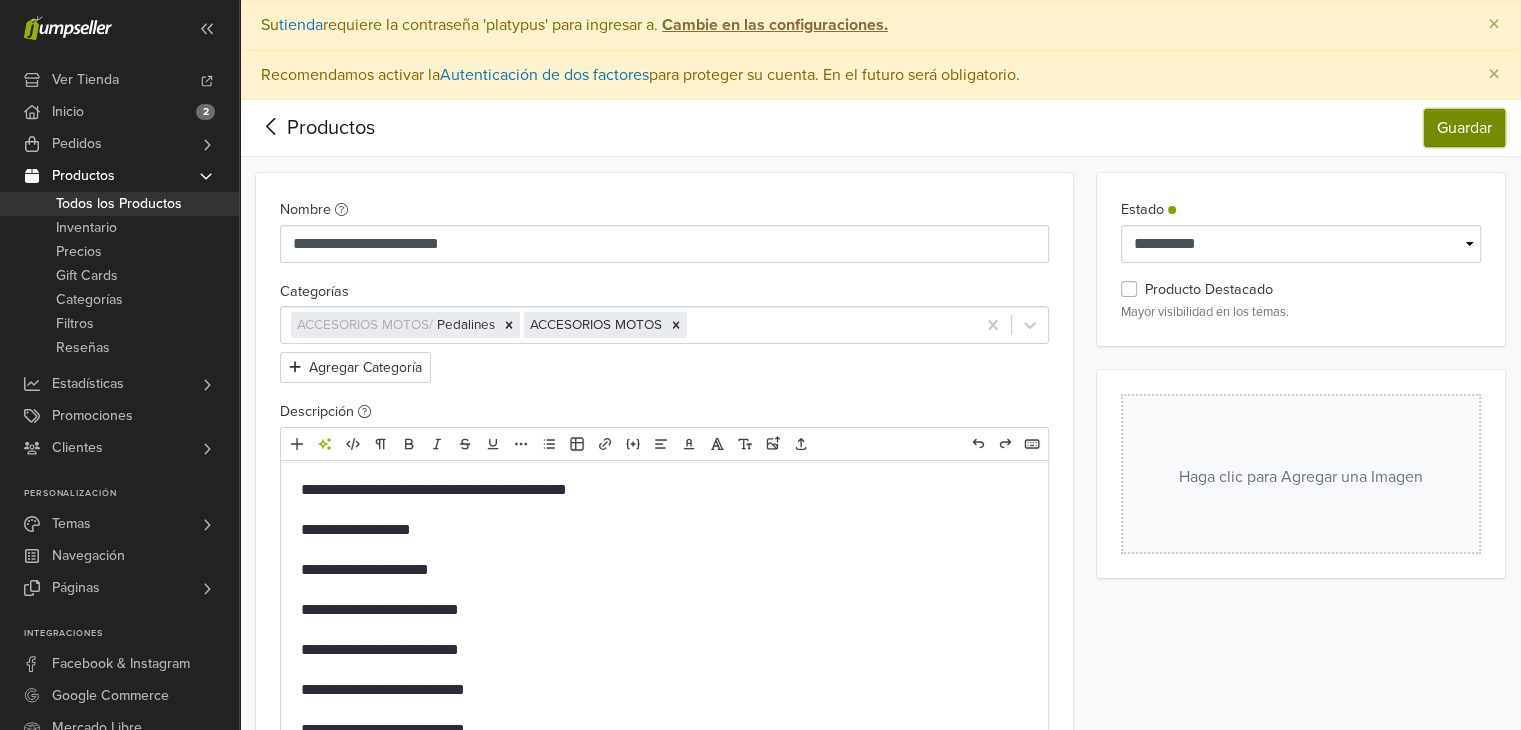 click on "Guardar" at bounding box center (1464, 128) 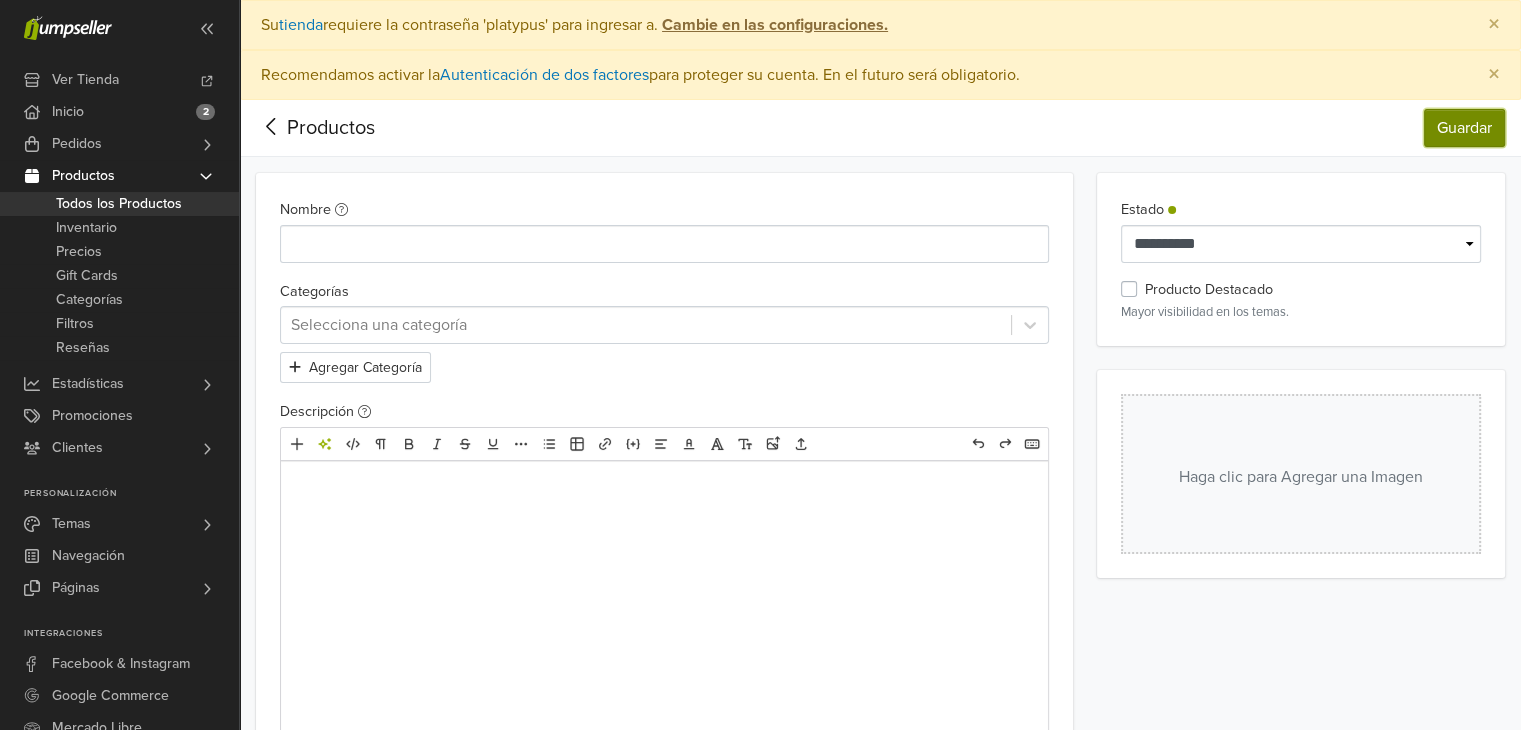 click on "Guardar" at bounding box center (1464, 128) 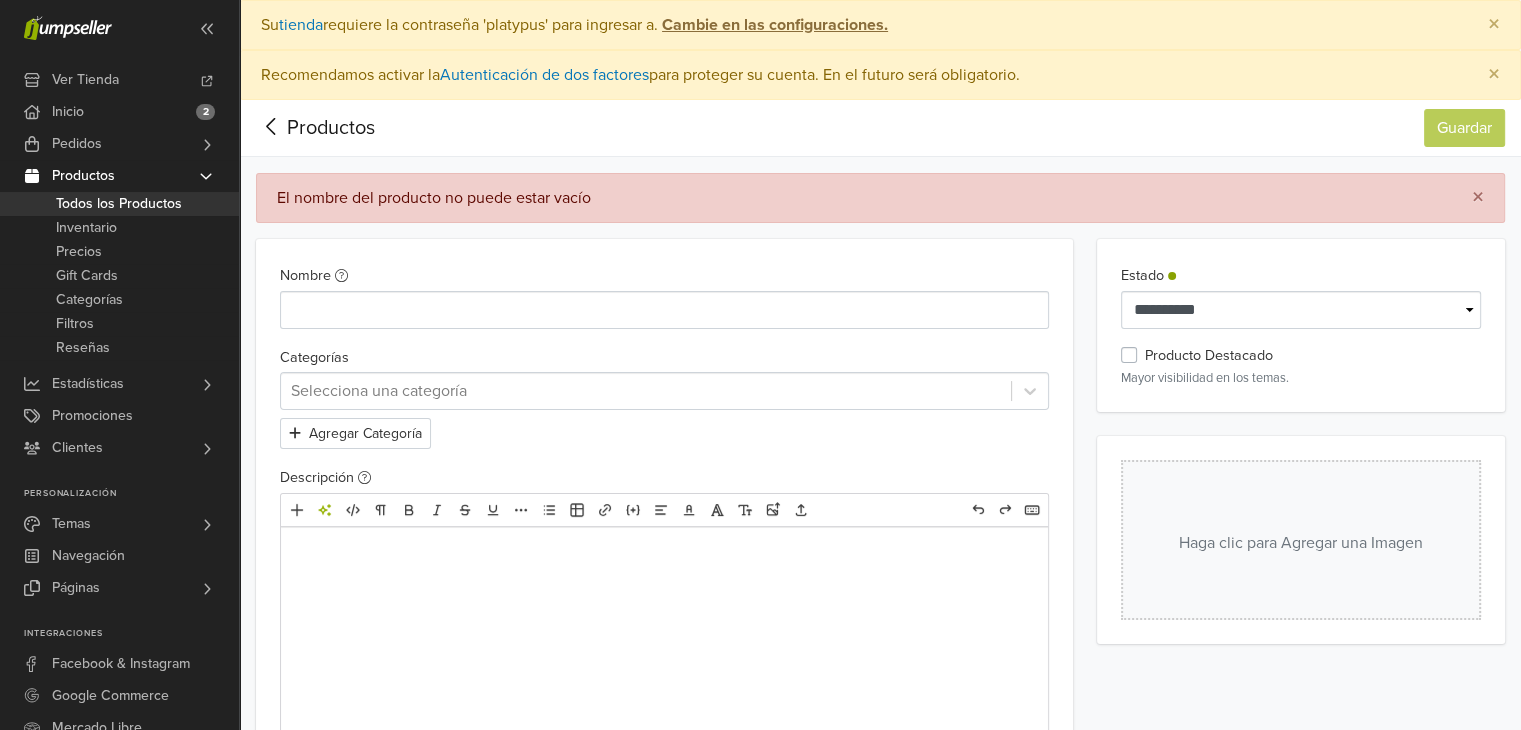 click 